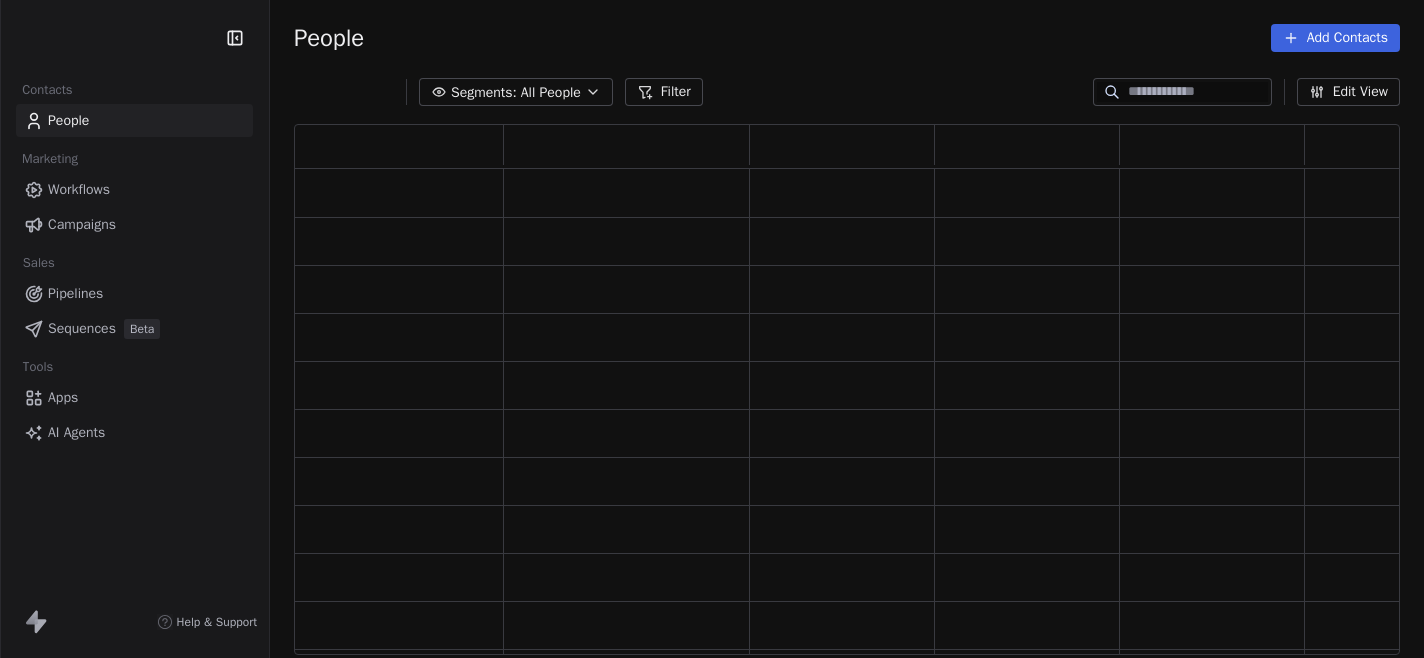 scroll, scrollTop: 0, scrollLeft: 0, axis: both 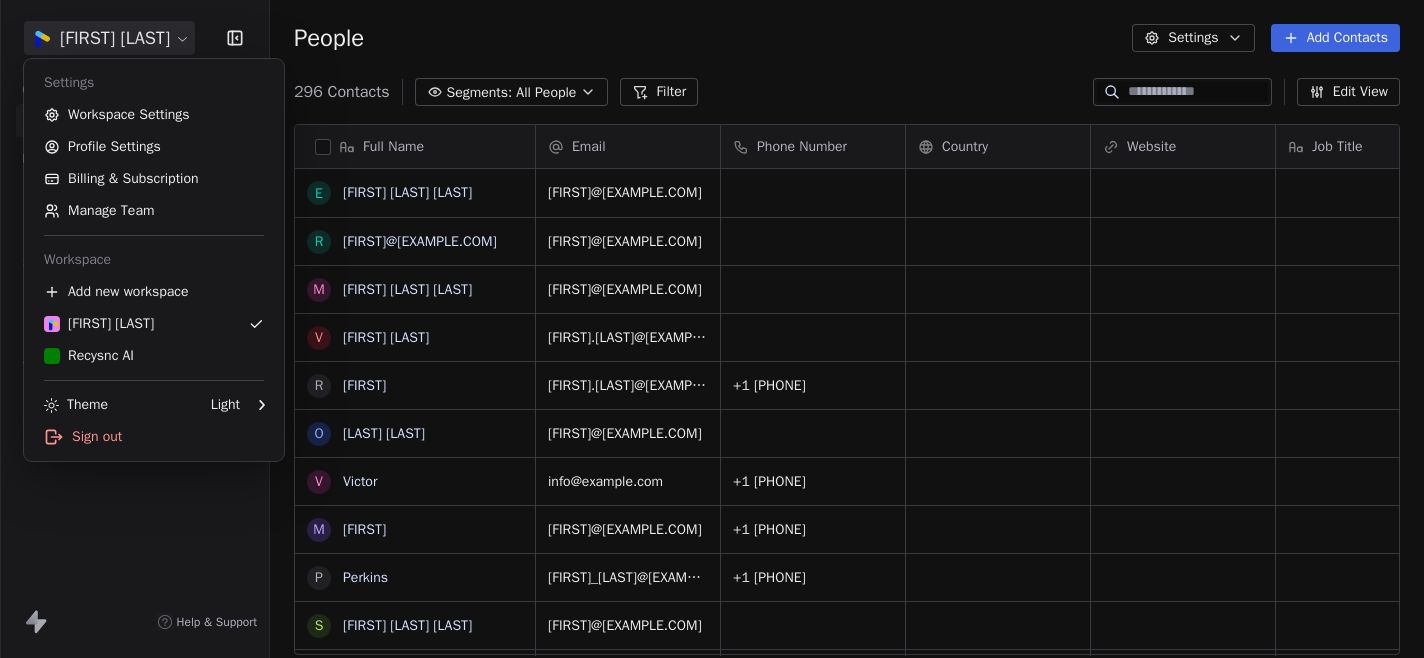 click on "Contacts People Marketing Workflows Campaigns Sales Pipelines Sequences Beta Tools Apps AI Agents Help & Support People Settings Add Contacts 296 Contacts Segments: All People Filter Edit View Tag Add to Sequence Export Full Name E [FIRST] [LAST] [LAST] r [FIRST]@example.com M [FIRST] [LAST] [LAST] V [FIRST] [LAST] R [FIRST] [LAST] O [LAST] [LAST] V [FIRST] M [FIRST] P [LAST] S [FIRST] [LAST] [LAST] c [FIRST] R [FIRST] T [FIRST] [LAST] M [FIRST] E [FIRST] S [FIRST] D [FIRST] V [FIRST] J [FIRST] S [FIRST] [LAST] O [FIRST] C [FIRST] M [FIRST] [LAST] [FIRST]@example.com [FIRST]@example.com [FIRST]@example.com [FIRST]@example.com [FIRST].[LAST]@example.com +1 [PHONE] [FIRST]@example.com info@example.com +1 [PHONE] [FIRST]@example.com +1 [PHONE] [FIRST]_[LAST]@example.com +1 [PHONE] [FIRST]@example.com [FIRST]@example.com +1 [PHONE]" at bounding box center (712, 329) 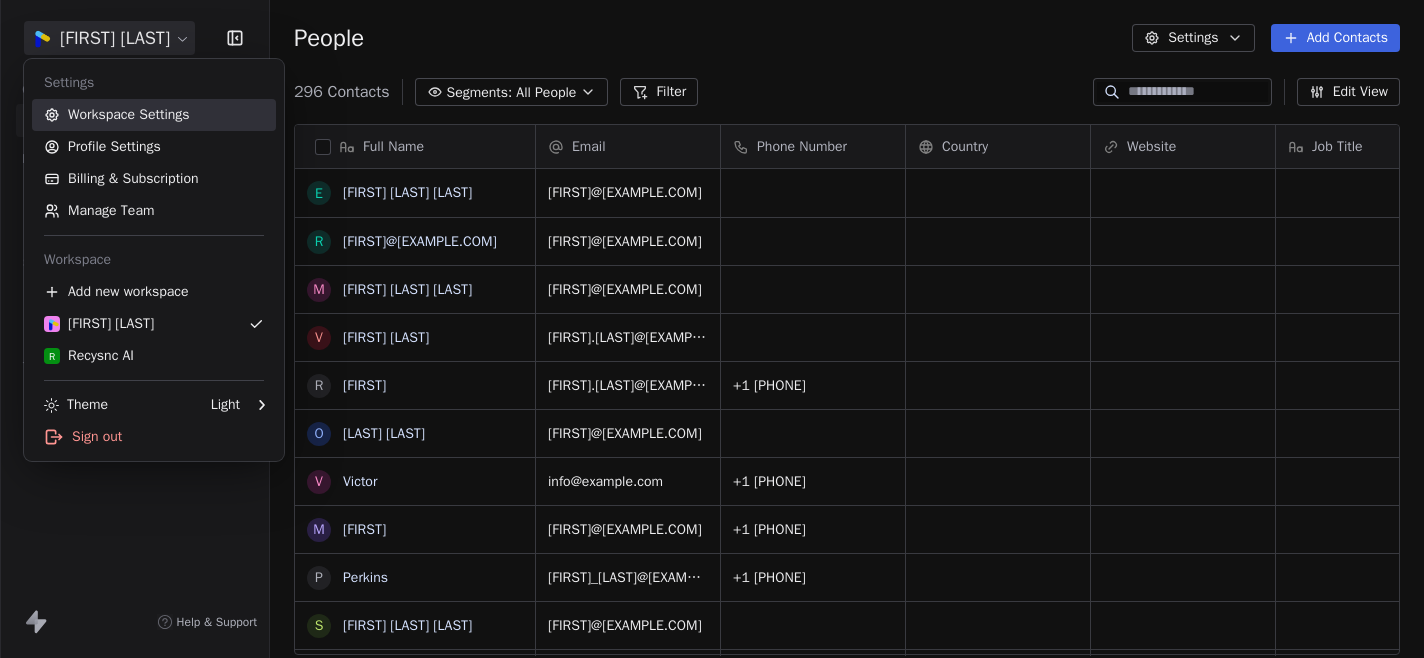 click on "Workspace Settings" at bounding box center (154, 115) 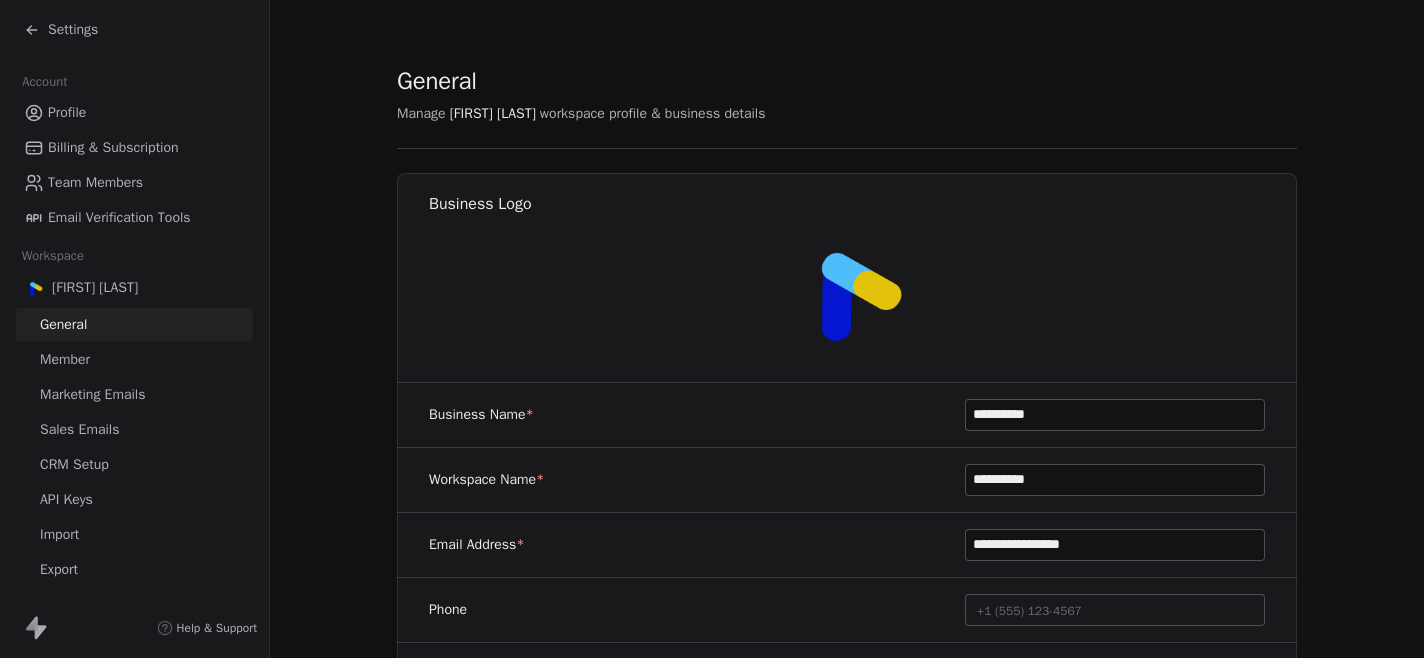 click on "**********" at bounding box center [847, 936] 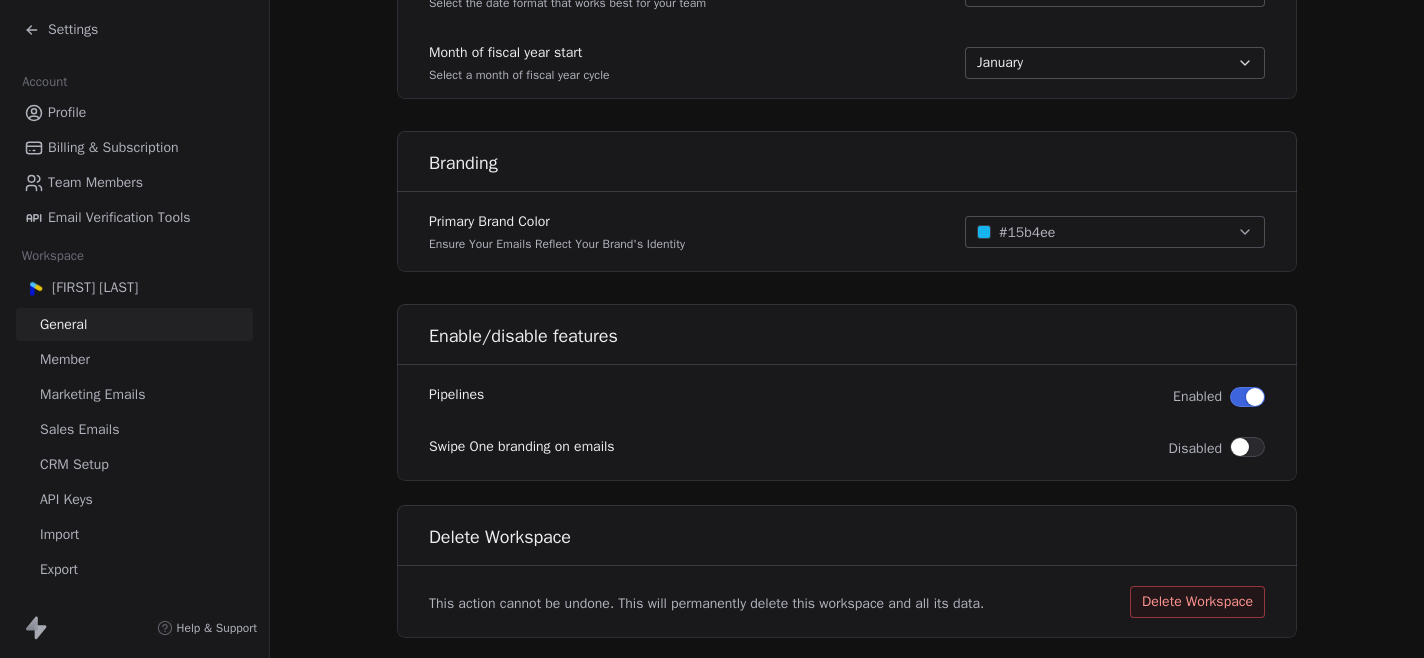 scroll, scrollTop: 1211, scrollLeft: 0, axis: vertical 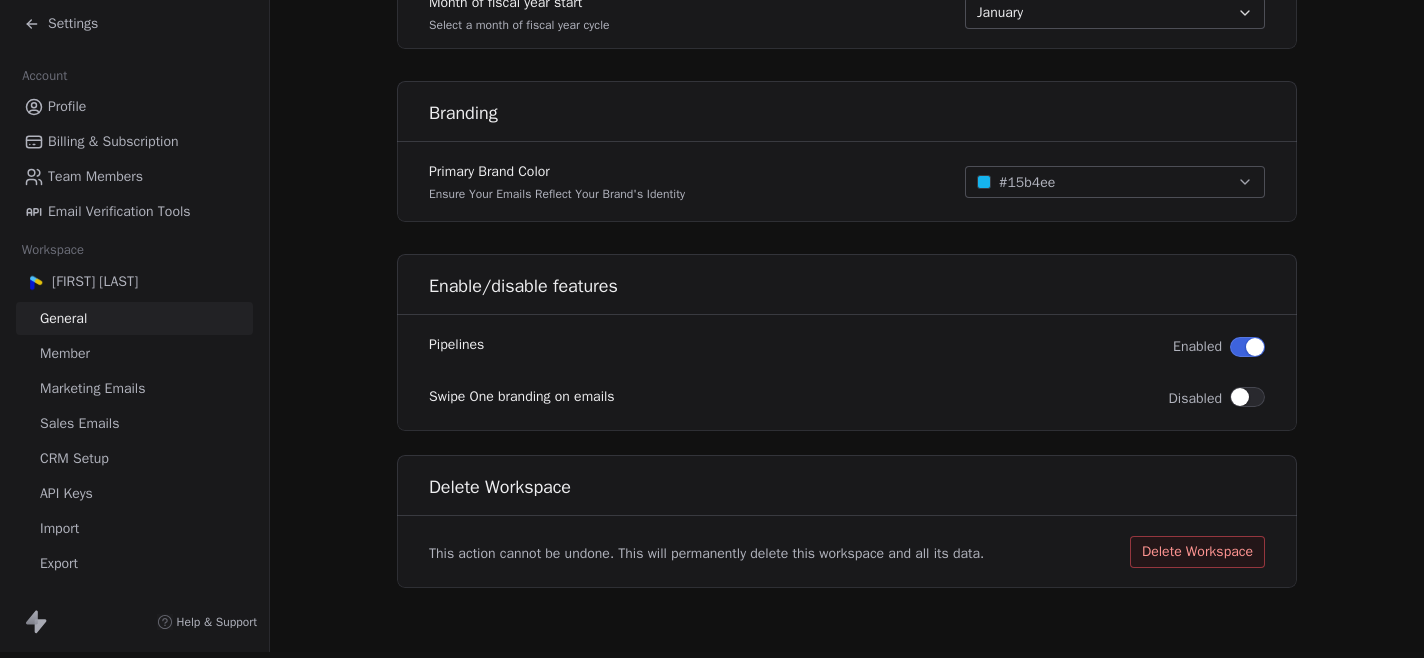 click on "Billing & Subscription" at bounding box center [113, 141] 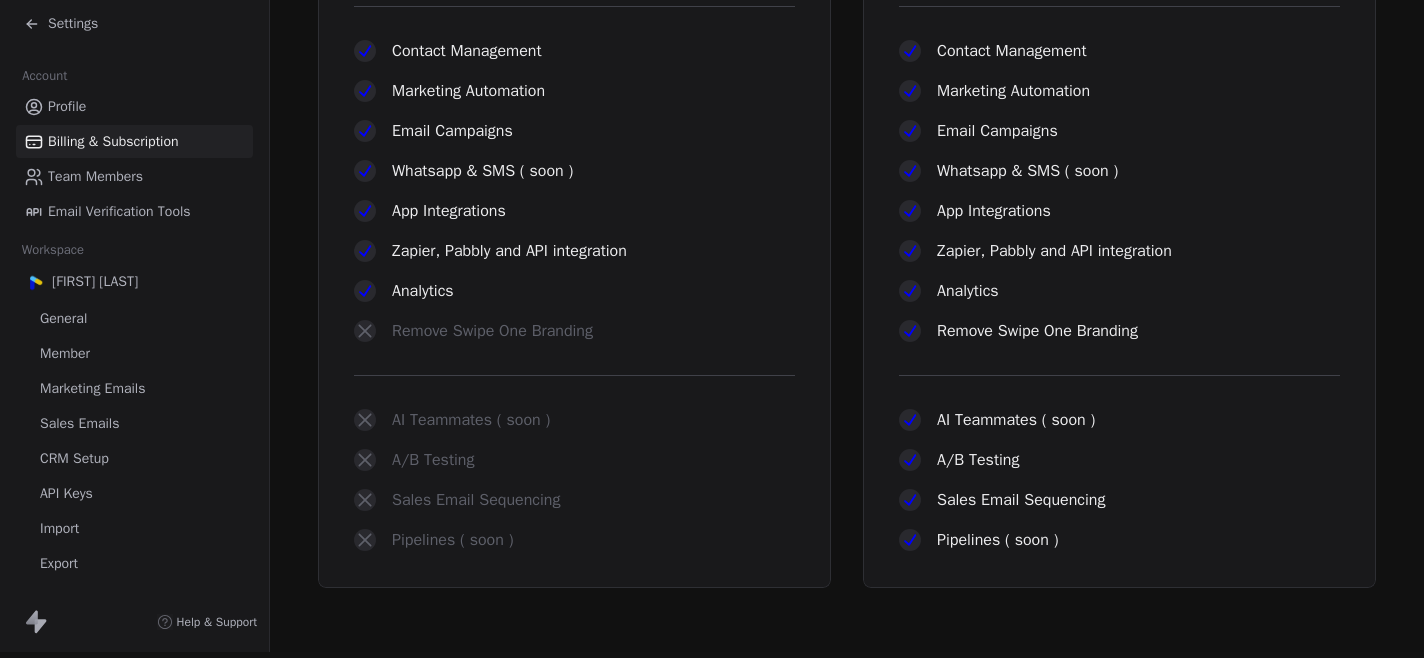 scroll, scrollTop: 0, scrollLeft: 0, axis: both 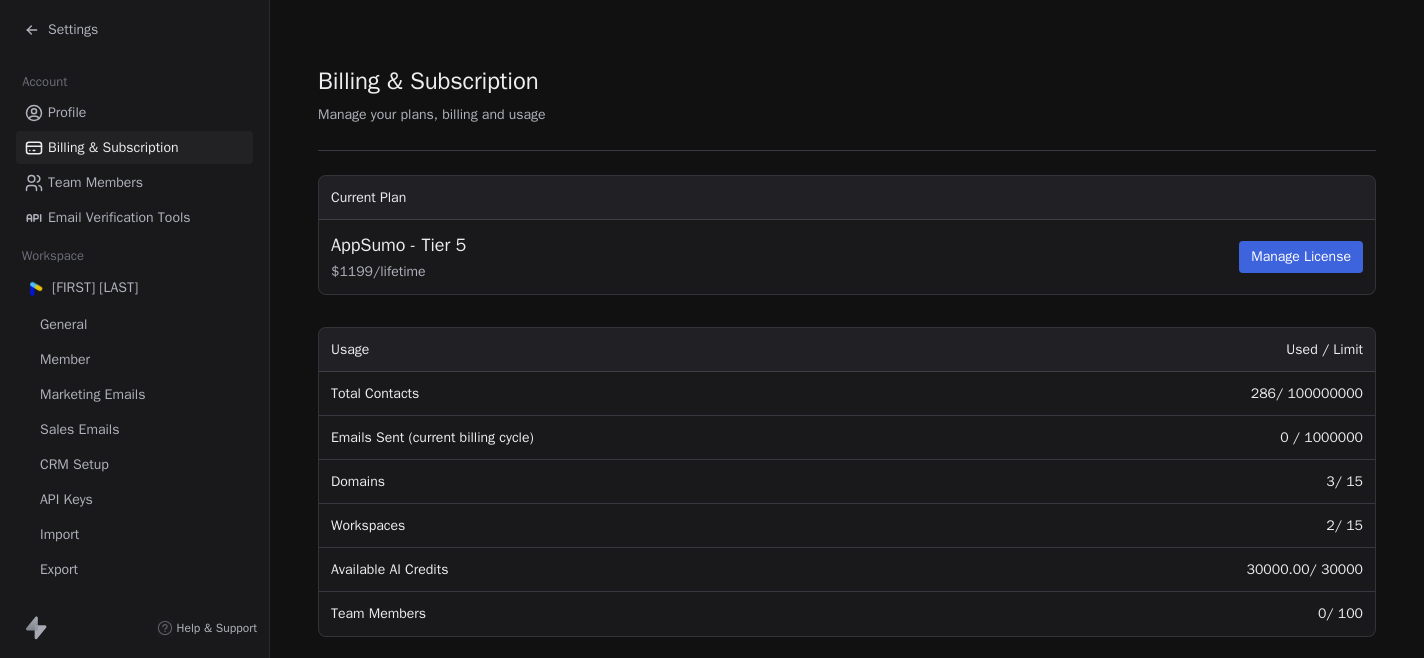 click on "General" at bounding box center (63, 324) 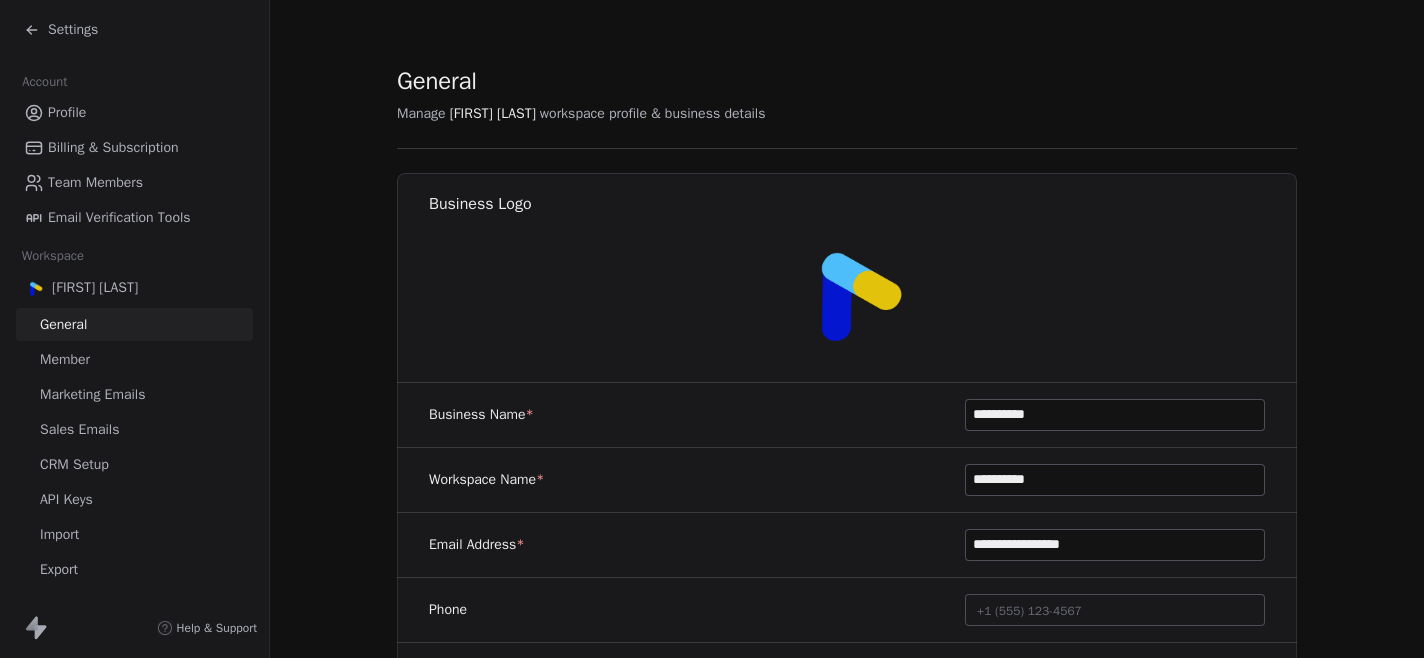 click on "**********" at bounding box center (847, 936) 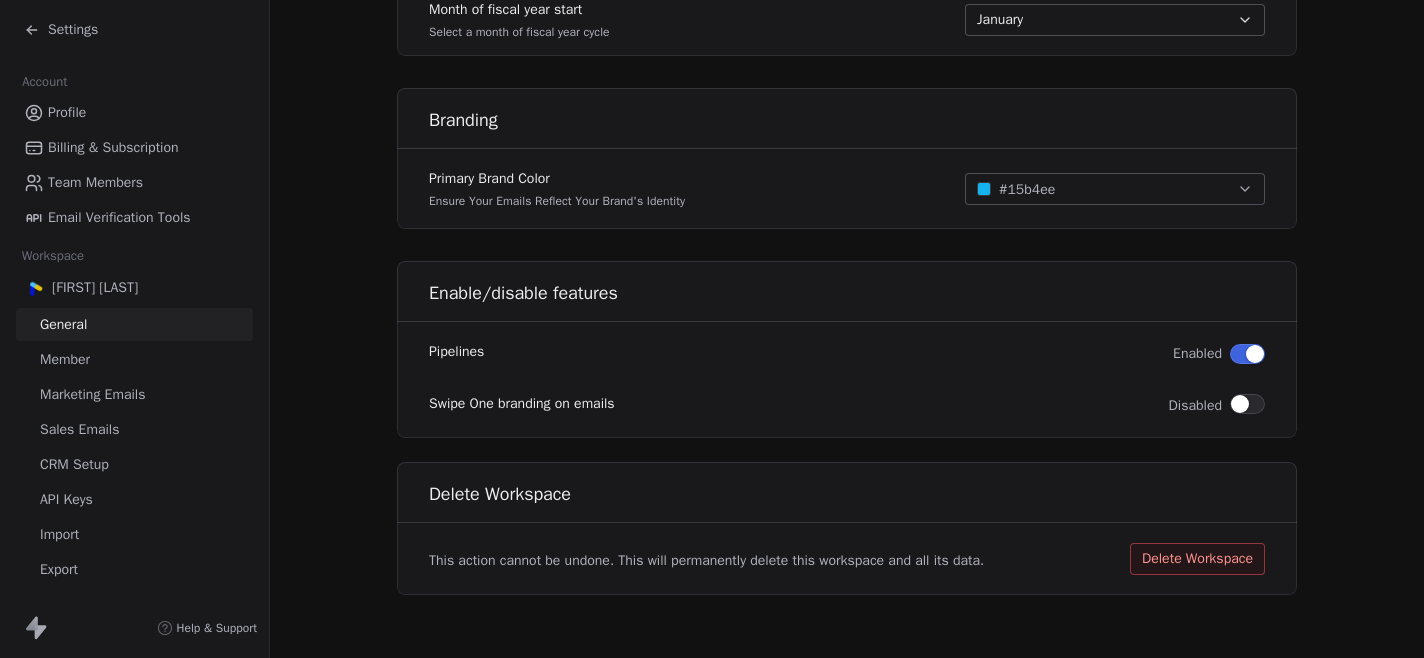 scroll, scrollTop: 5, scrollLeft: 0, axis: vertical 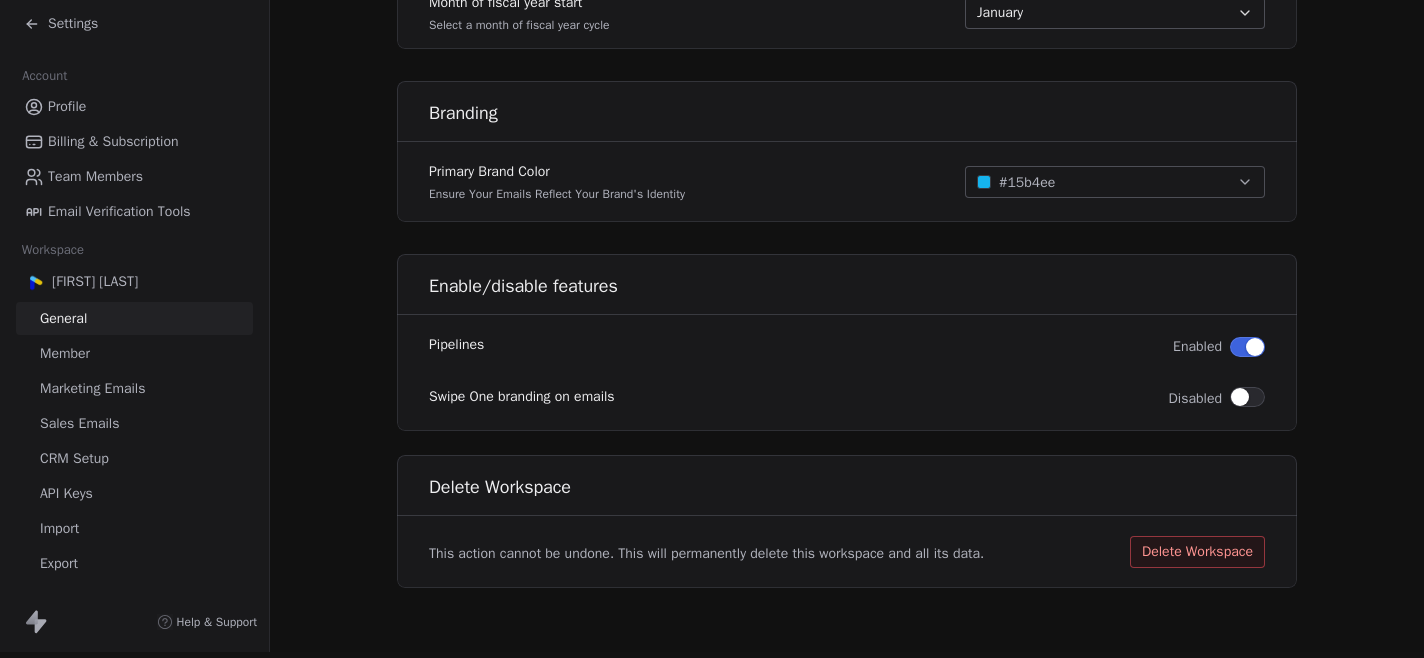 click on "Member" at bounding box center (65, 353) 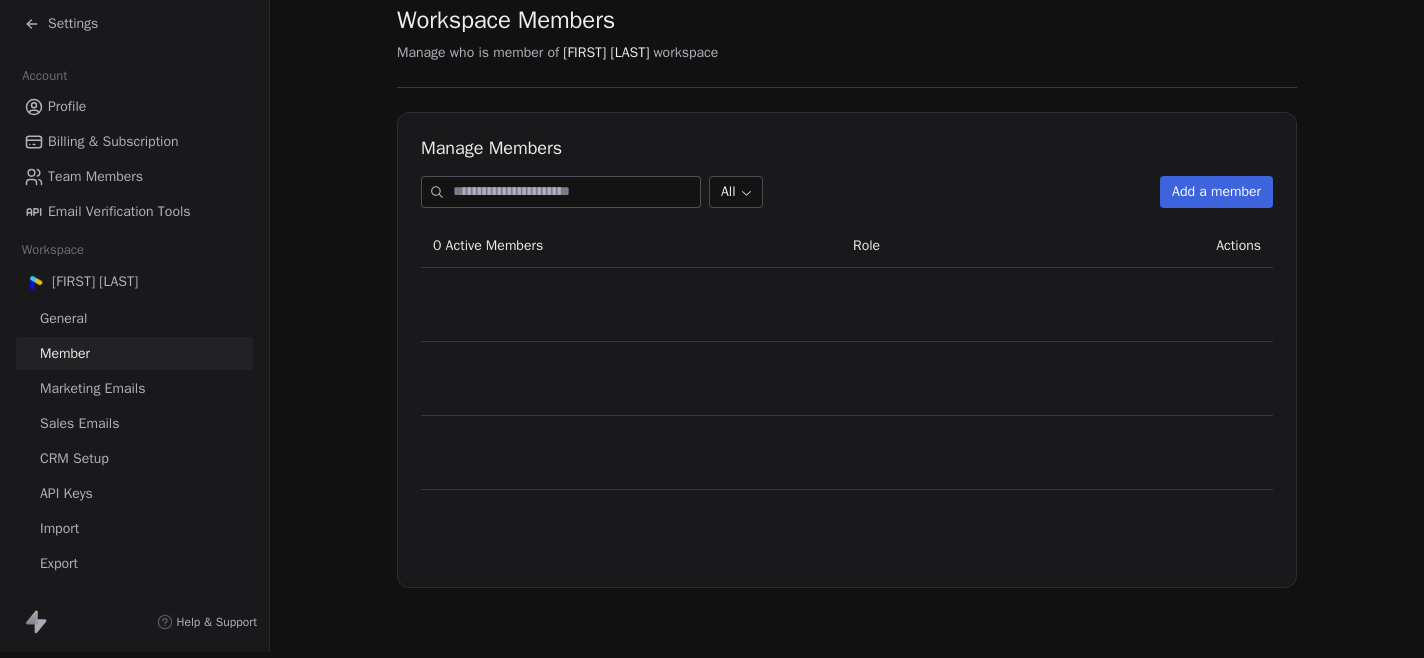 scroll, scrollTop: 0, scrollLeft: 0, axis: both 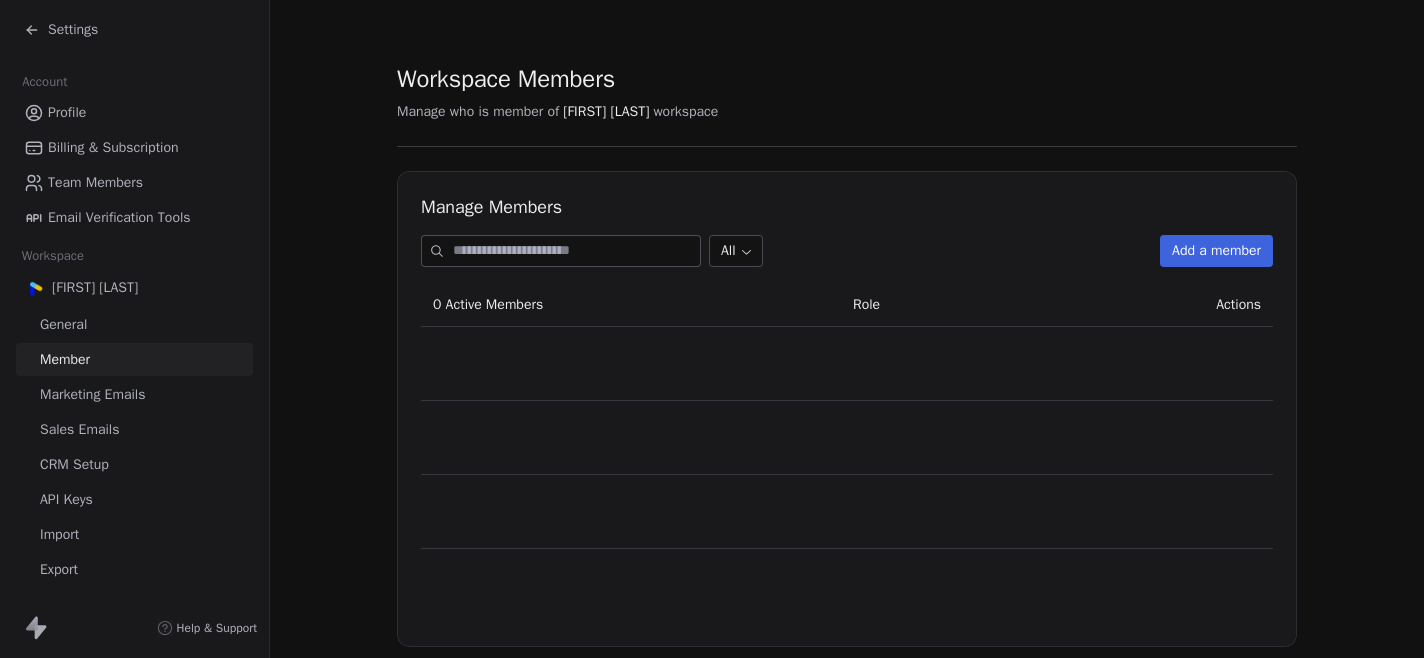 click on "Marketing Emails" at bounding box center [92, 394] 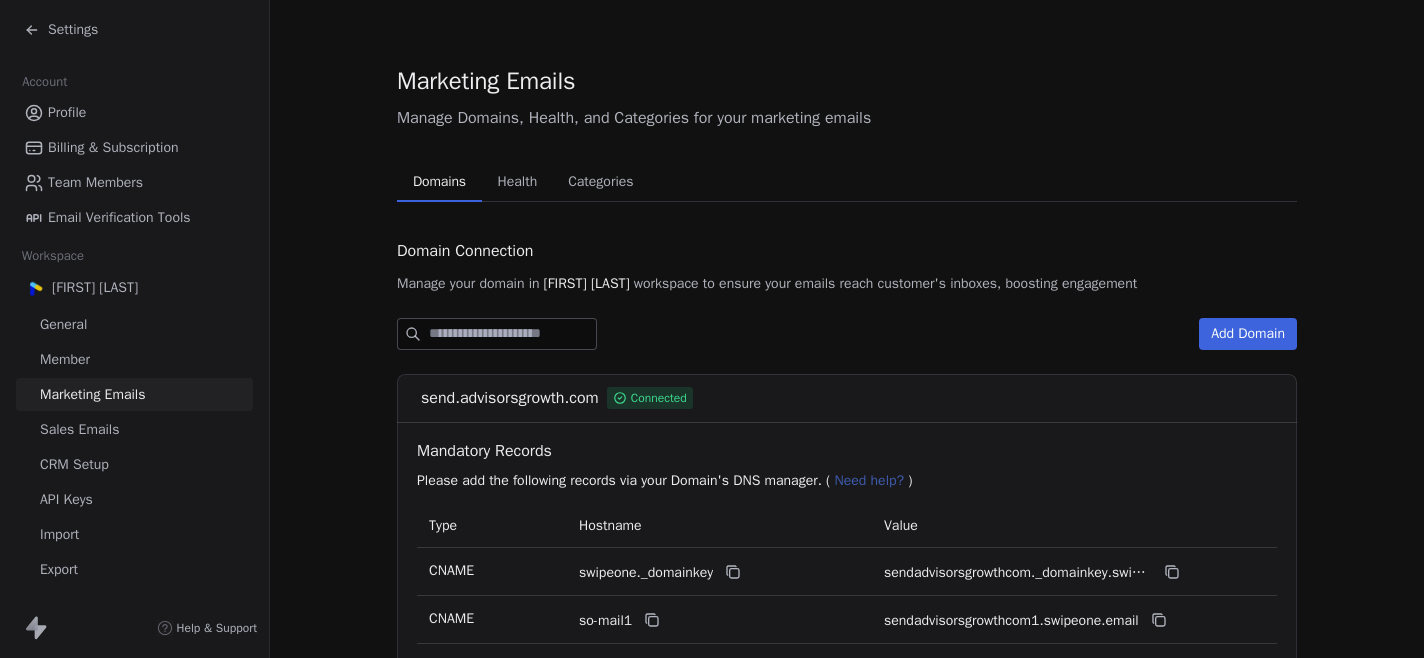 click on "Marketing Emails Manage Domains, Health, and Categories for your marketing emails Domains Domains Health Health Categories Categories Domain Connection Manage your domain in Jan Tejano workspace to ensure your emails reach customer's inboxes, boosting engagement Add Domain send.advisorsgrowth.com   Connected Mandatory Records Please add the following records via your Domain's DNS manager. (   Need help?   ) Type Hostname Value CNAME swipeone._domainkey sendadvisorsgrowthcom._domainkey.swipeone.email CNAME so-mail1 sendadvisorsgrowthcom1.swipeone.email CNAME so-mail2 sendadvisorsgrowthcom2.swipeone.email CNAME _dmarc _dmarc.swipeone.email Additional records for high availability (Optional) Recommended Verify Delete send.jantejano.com   Connected Mandatory Records Please add the following records via your Domain's DNS manager. (   Need help?   ) Type Hostname Value CNAME swipeone._domainkey sendjantejanocom._domainkey.swipeone.email CNAME so-mail1 sendjantejanocom1.swipeone.email CNAME so-mail2 CNAME _dmarc" at bounding box center [847, 774] 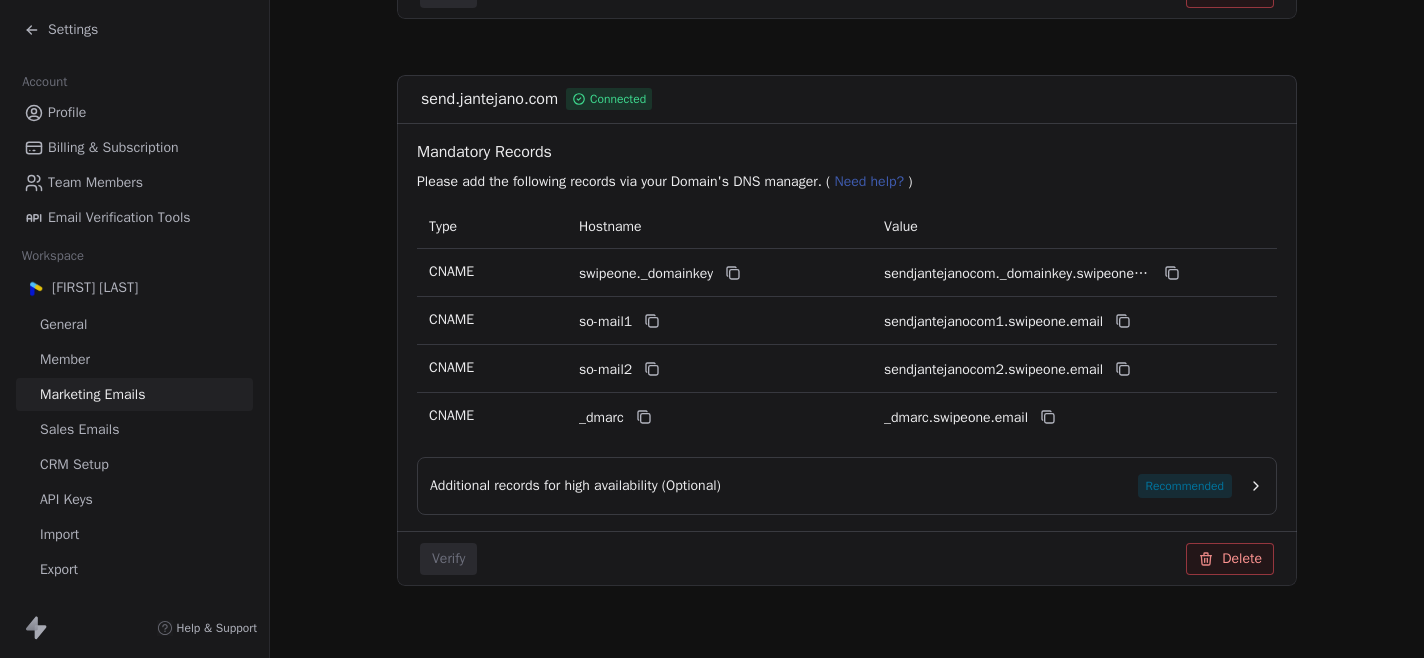 scroll, scrollTop: 890, scrollLeft: 0, axis: vertical 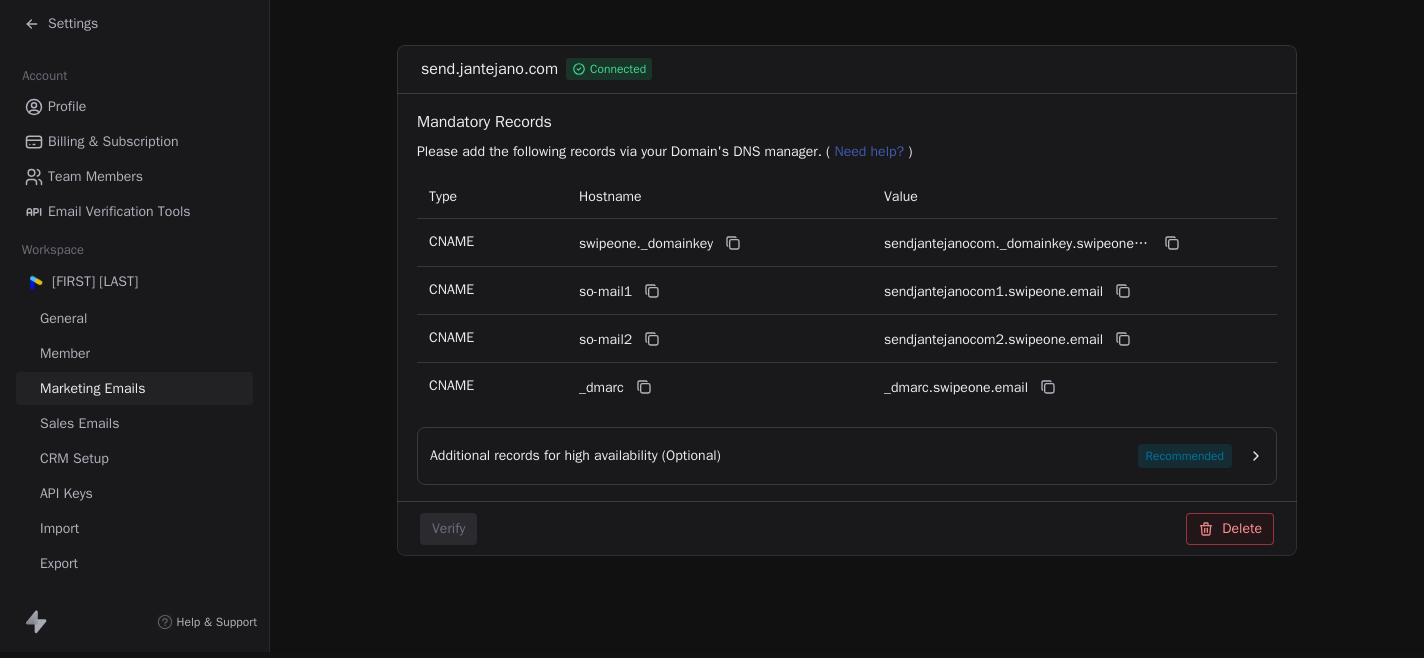 click on "Sales Emails" at bounding box center [79, 423] 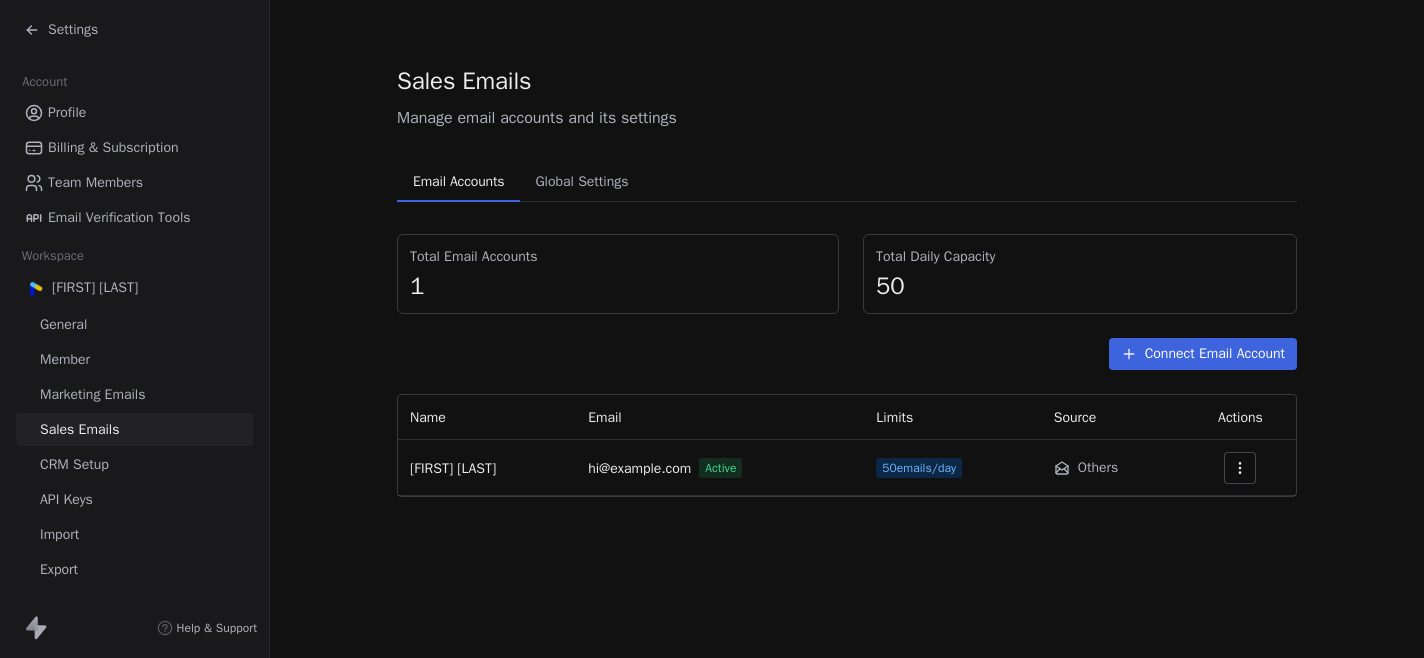 click on "Total Email Accounts 1 Total Daily Capacity 50 Connect Email Account Name Email Limits Source Actions [FIRST] [LAST] hi@[EXAMPLE.COM] Active 50  emails/day Others" at bounding box center (847, 280) 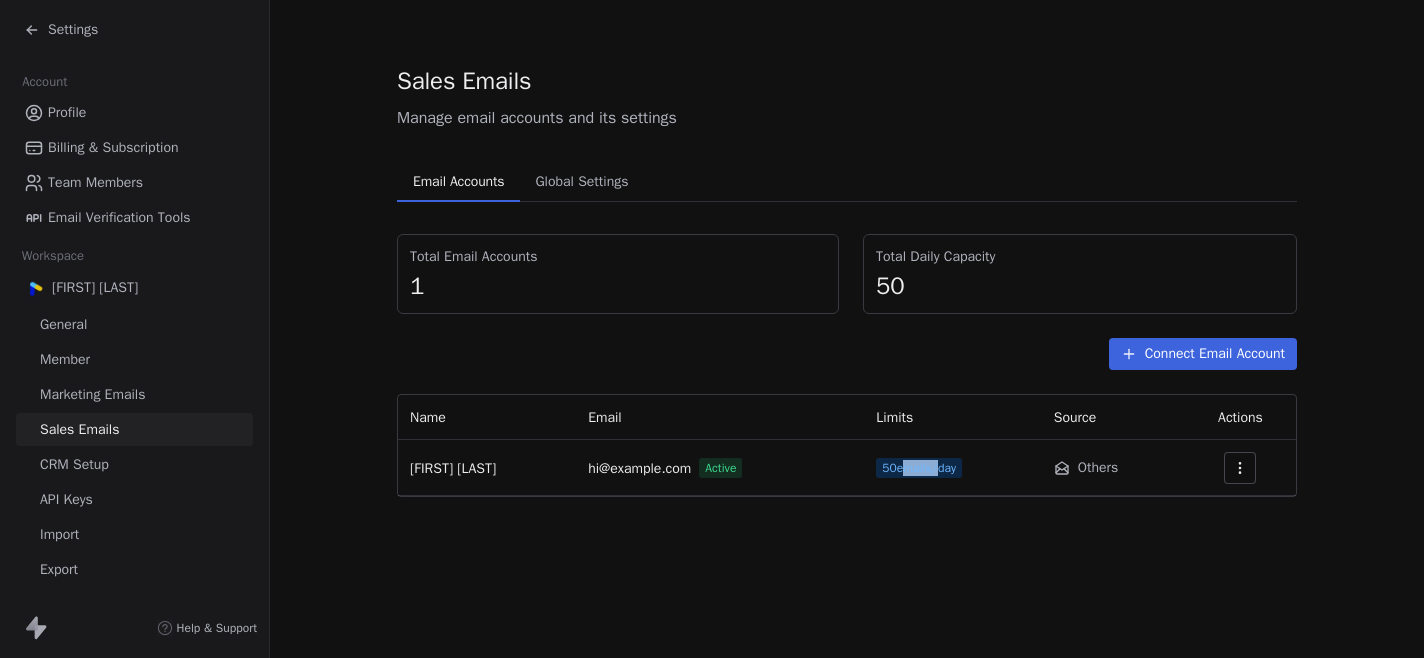 click on "50  emails/day" at bounding box center [919, 468] 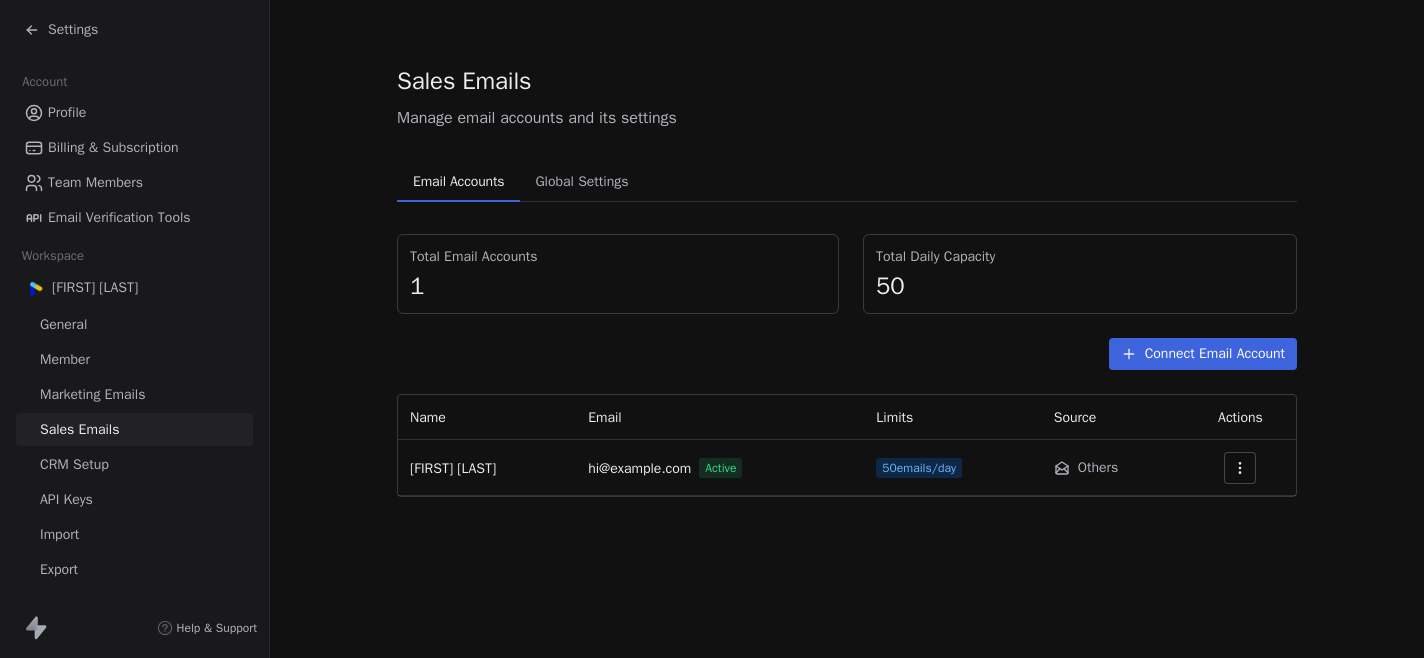 click on "50  emails/day" at bounding box center (952, 468) 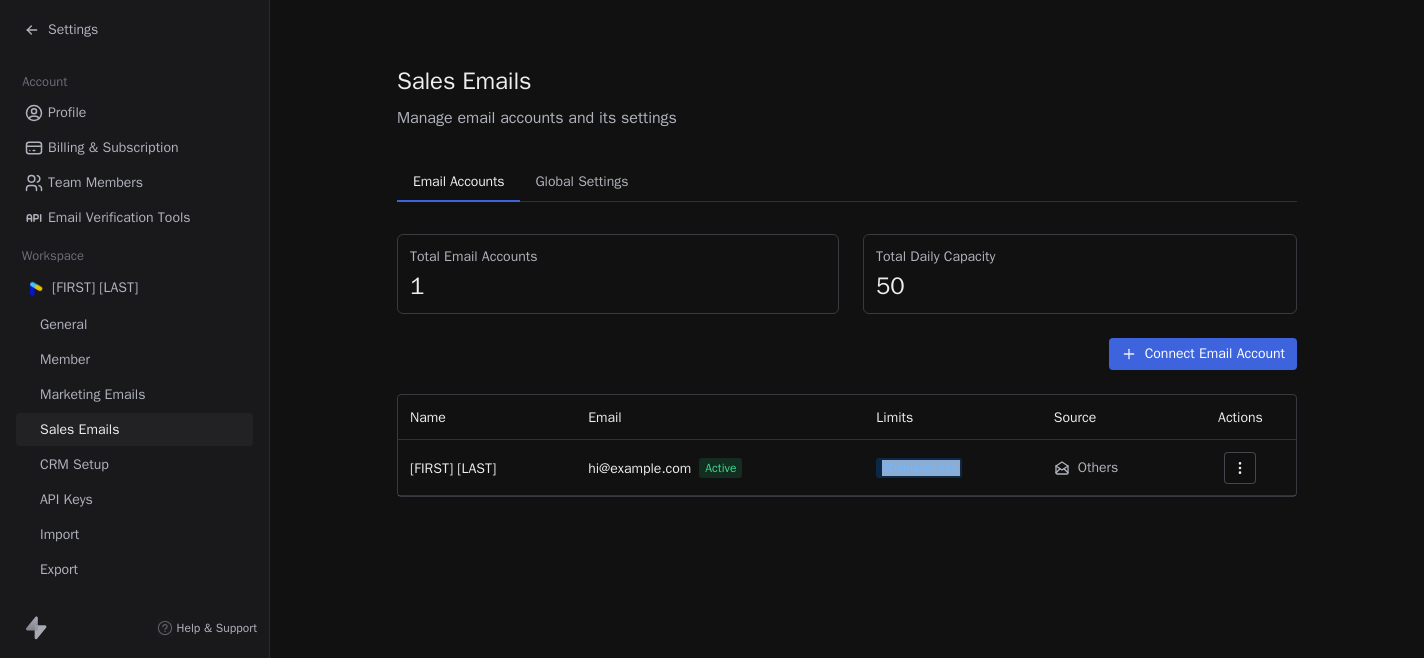 click on "50  emails/day" at bounding box center (919, 468) 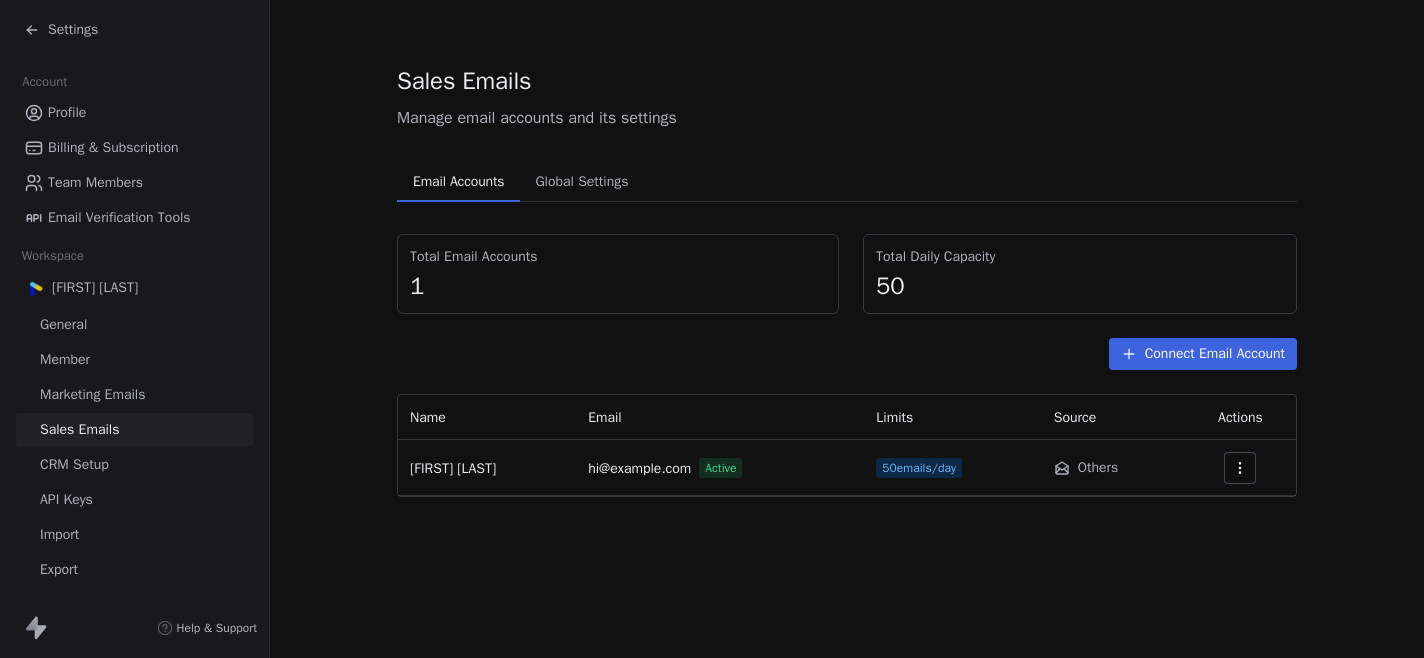 click on "Total Email Accounts 1 Total Daily Capacity 50 Connect Email Account Name Email Limits Source Actions [FIRST] [LAST] hi@[EXAMPLE.COM] Active 50  emails/day Others" at bounding box center [847, 280] 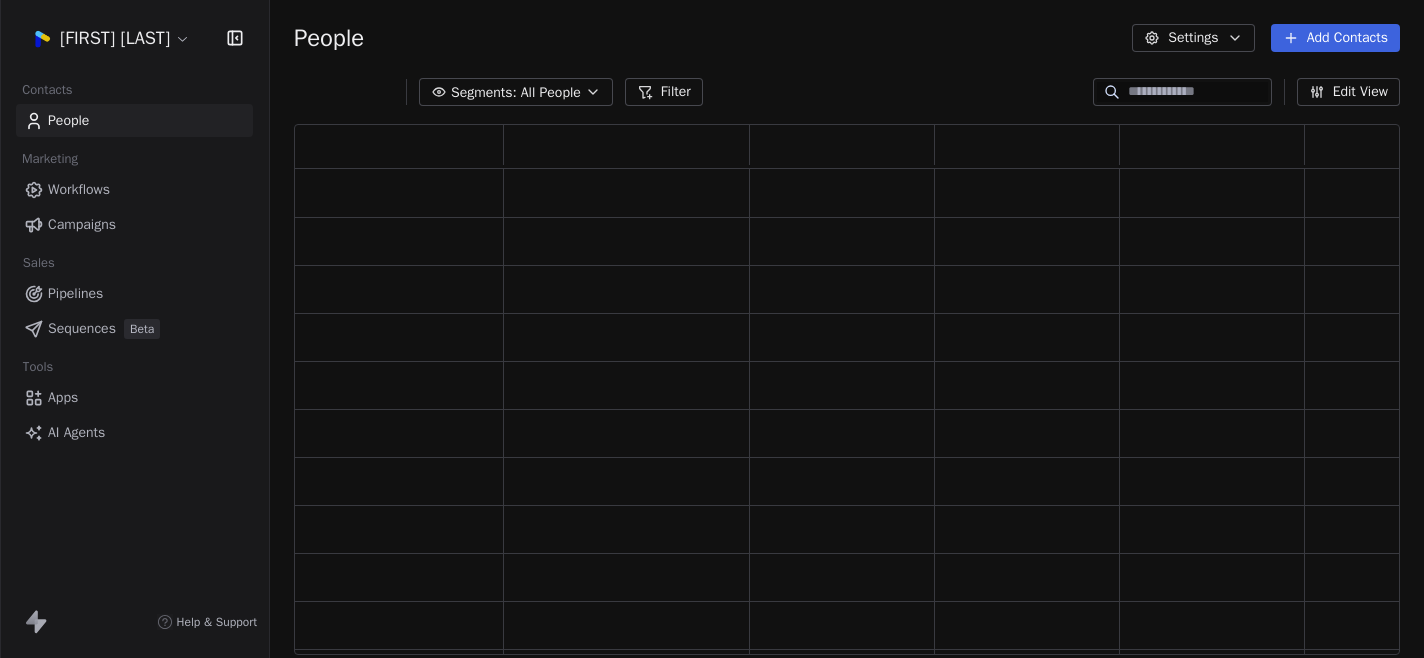 scroll, scrollTop: 1, scrollLeft: 1, axis: both 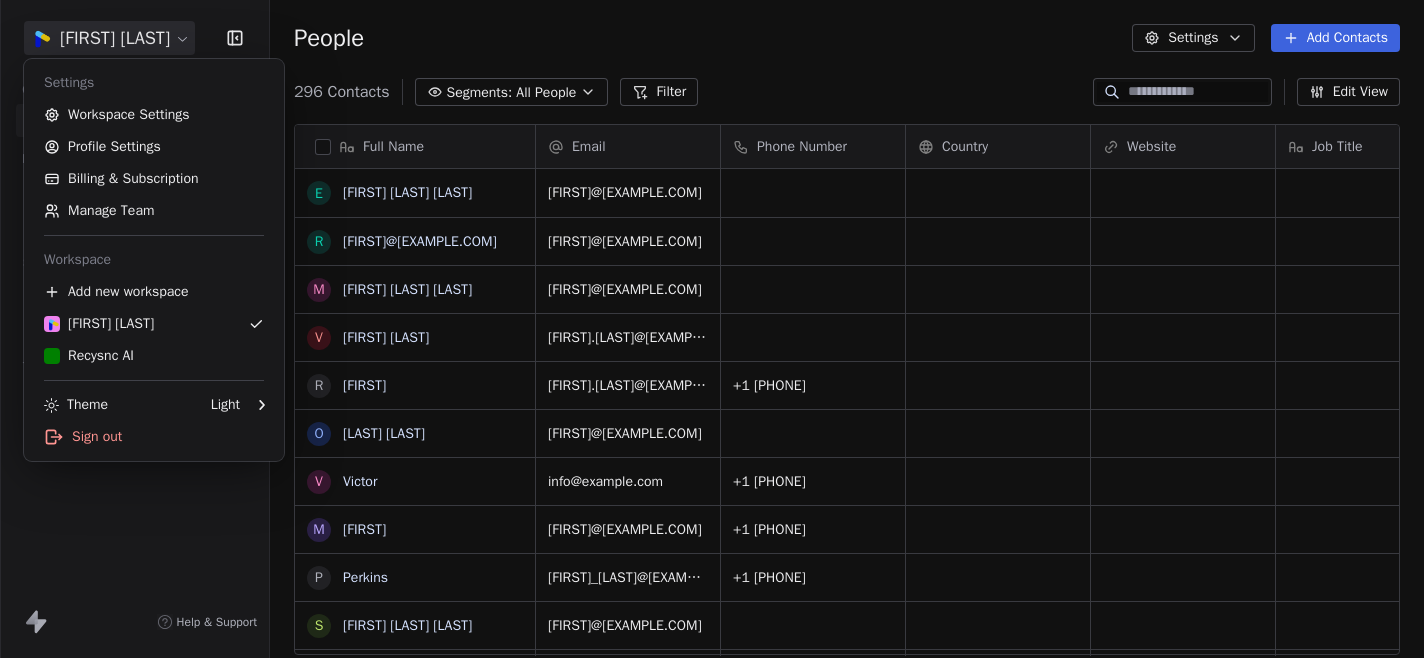 click on "Contacts People Marketing Workflows Campaigns Sales Pipelines Sequences Beta Tools Apps AI Agents Help & Support People Settings Add Contacts 296 Contacts Segments: All People Filter Edit View Tag Add to Sequence Export Full Name E [FIRST] [LAST] [LAST] r [FIRST]@example.com M [FIRST] [LAST] [LAST] V [FIRST] [LAST] R [FIRST] [LAST] O [LAST] [LAST] V [FIRST] M [FIRST] P [LAST] S [FIRST] [LAST] [LAST] c [FIRST] R [FIRST] T [FIRST] [LAST] M [FIRST] E [FIRST] S [FIRST] D [FIRST] V [FIRST] J [FIRST] S [FIRST] [LAST] O [FIRST] C [FIRST] M [FIRST] [LAST] [FIRST]@example.com [FIRST]@example.com [FIRST]@example.com [FIRST]@example.com [FIRST].[LAST]@example.com +1 [PHONE] [FIRST]@example.com info@example.com +1 [PHONE] [FIRST]@example.com +1 [PHONE] [FIRST]_[LAST]@example.com +1 [PHONE] [FIRST]@example.com [FIRST]@example.com +1 [PHONE]" at bounding box center (712, 329) 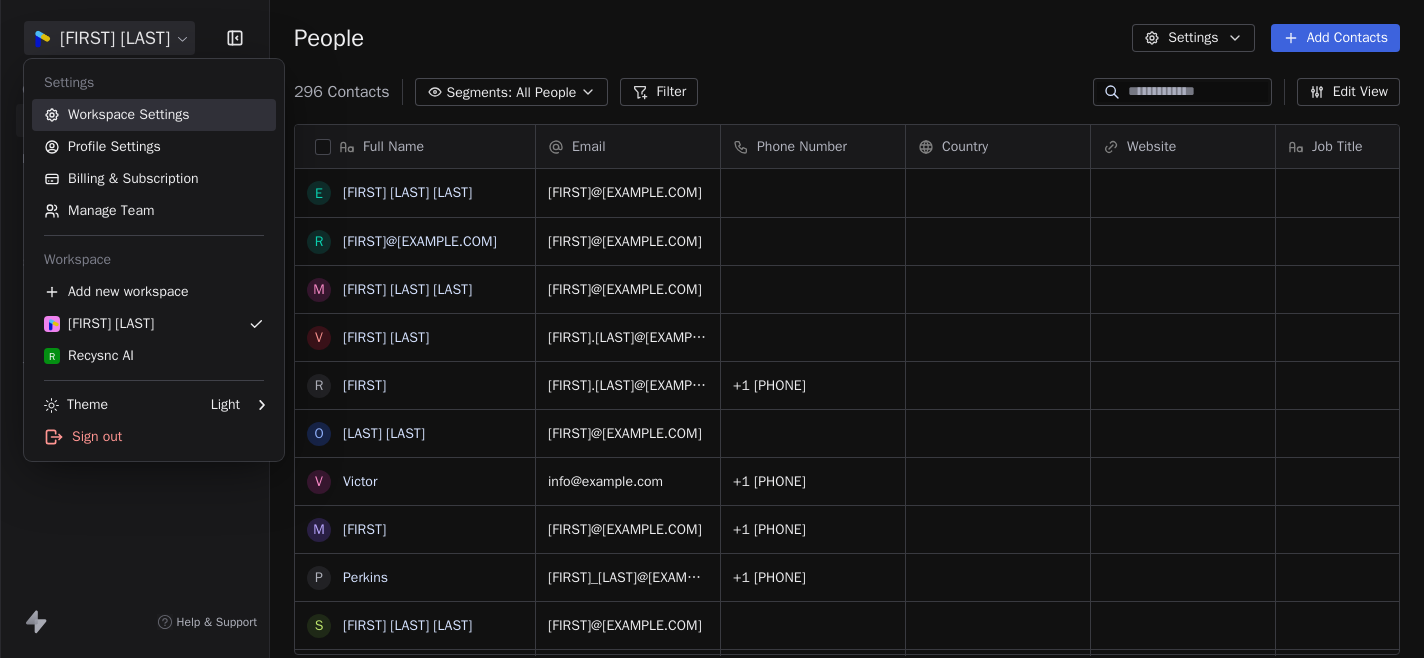 click on "Workspace Settings" at bounding box center (154, 115) 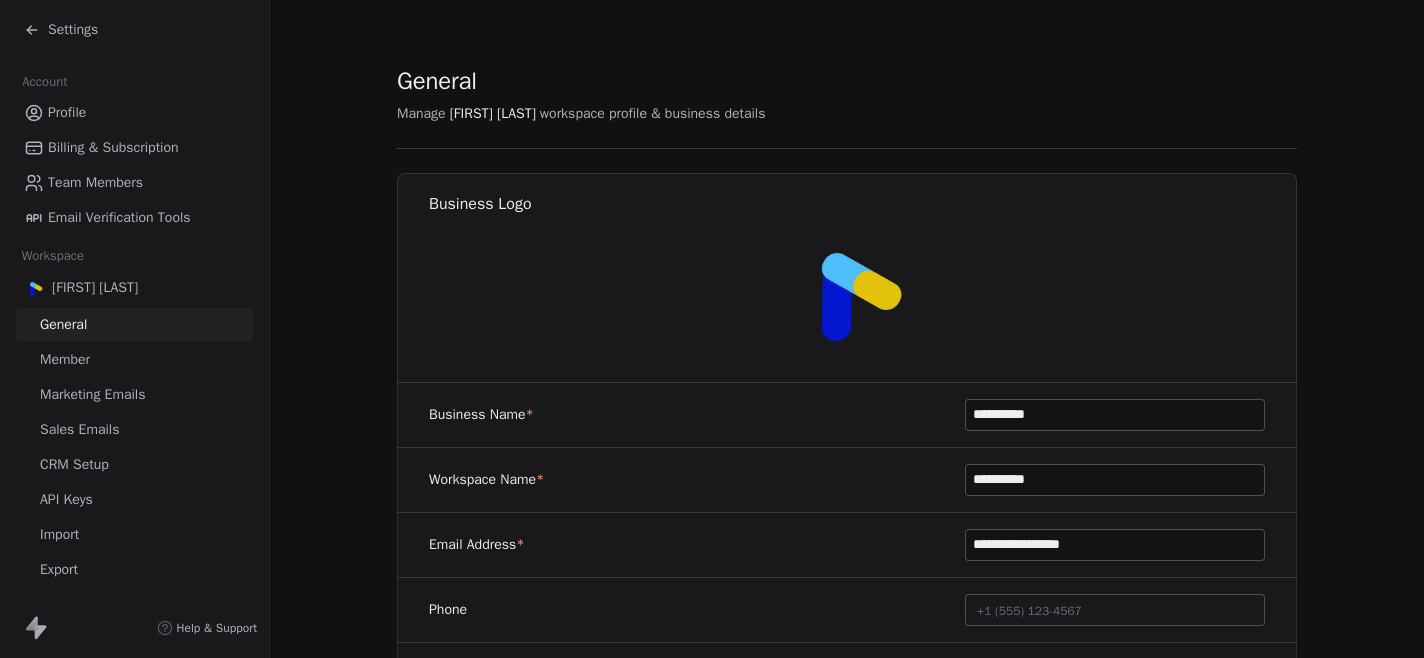 click on "Profile" at bounding box center (134, 112) 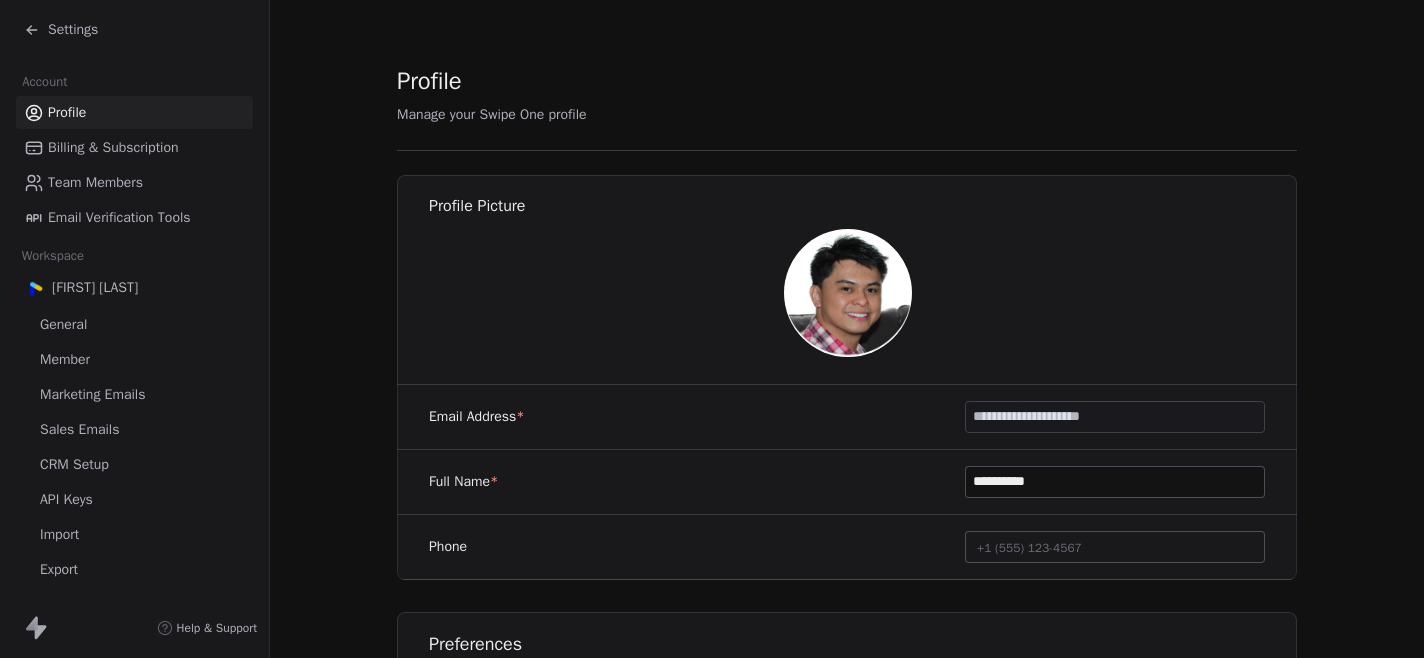 click on "**********" at bounding box center (847, 679) 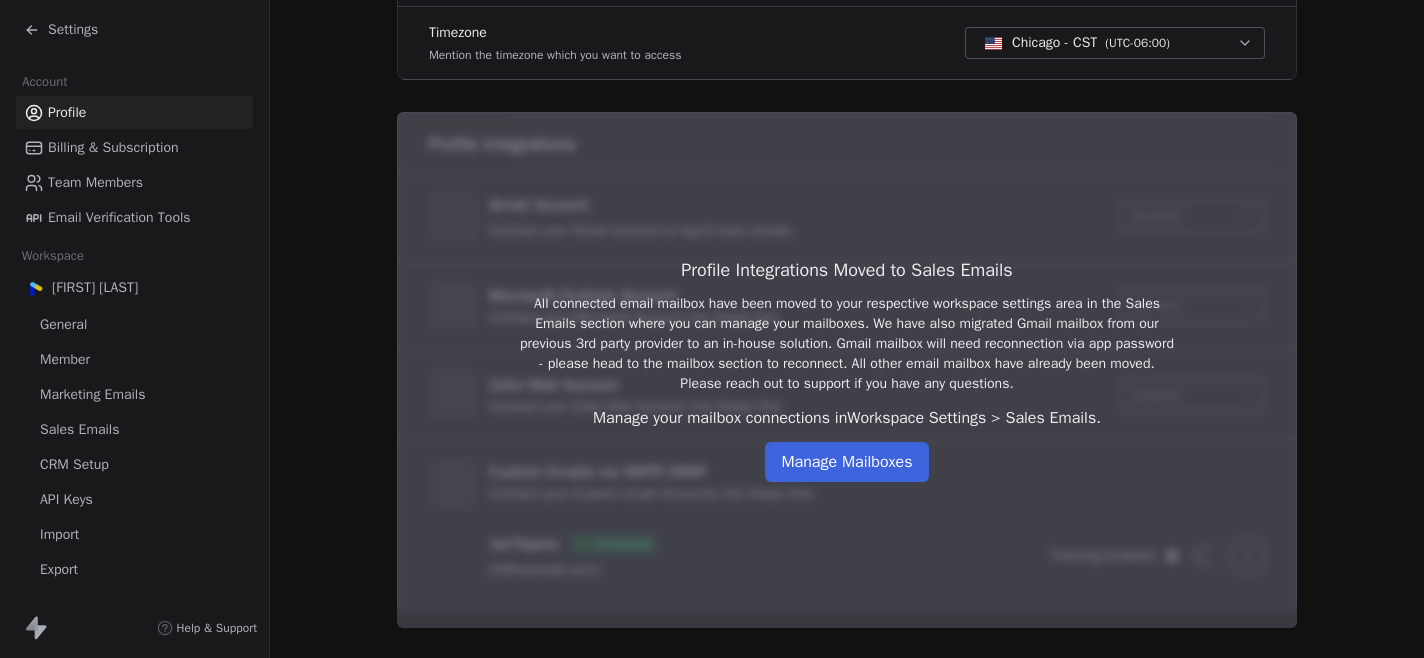 scroll, scrollTop: 700, scrollLeft: 0, axis: vertical 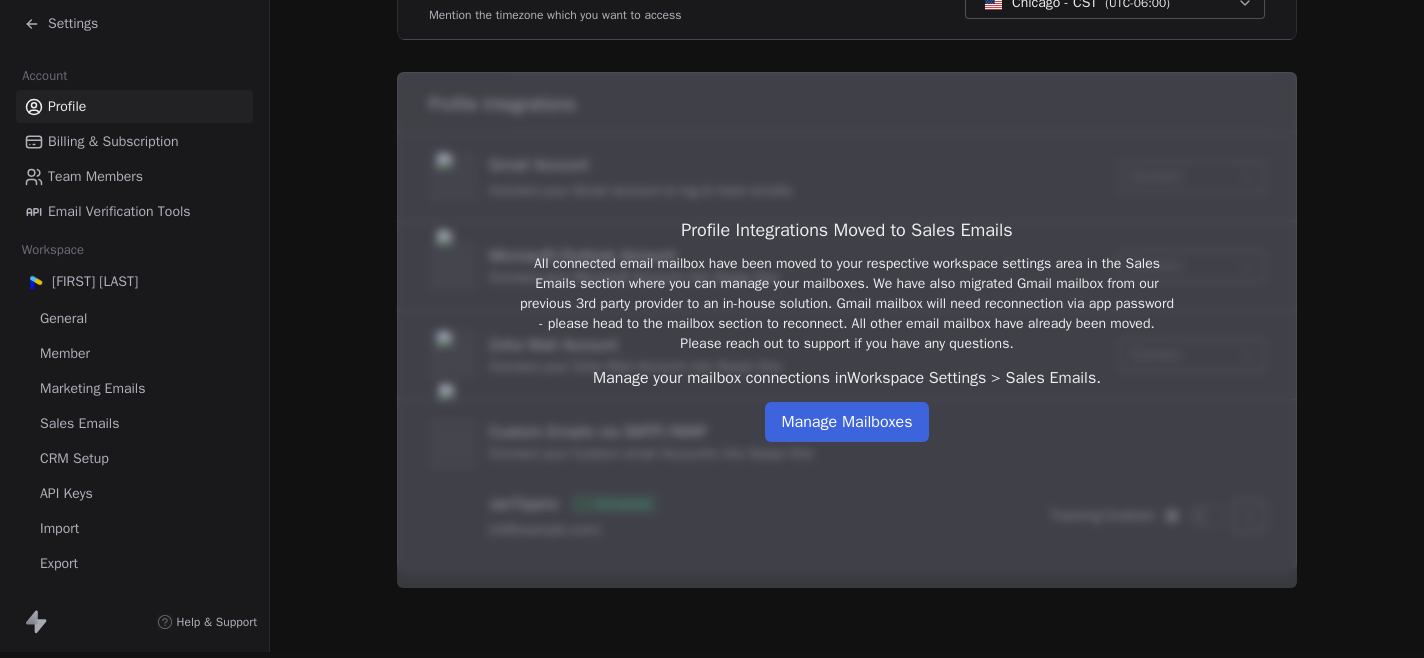 click on "Profile Integrations Moved to Sales Emails All connected email mailbox have been moved to your respective workspace settings area in the Sales Emails section where you can manage your mailboxes. We have also migrated Gmail mailbox from our previous 3rd party provider to an in-house solution. Gmail mailbox will need reconnection via app password - please head to the mailbox section to reconnect. All other email mailbox have already been moved. Please reach out to support if you have any questions. Manage your mailbox connections in Workspace Settings > Sales Emails. Manage Mailboxes" at bounding box center [847, 330] 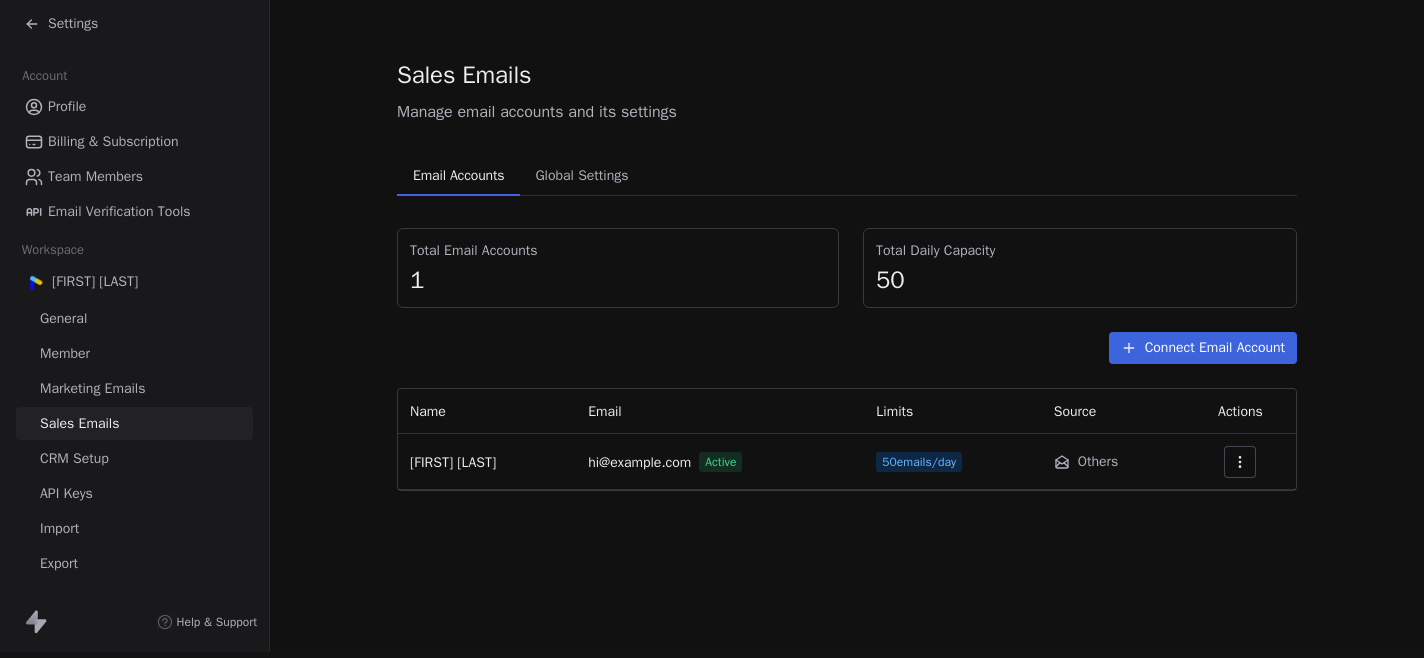 scroll, scrollTop: 0, scrollLeft: 0, axis: both 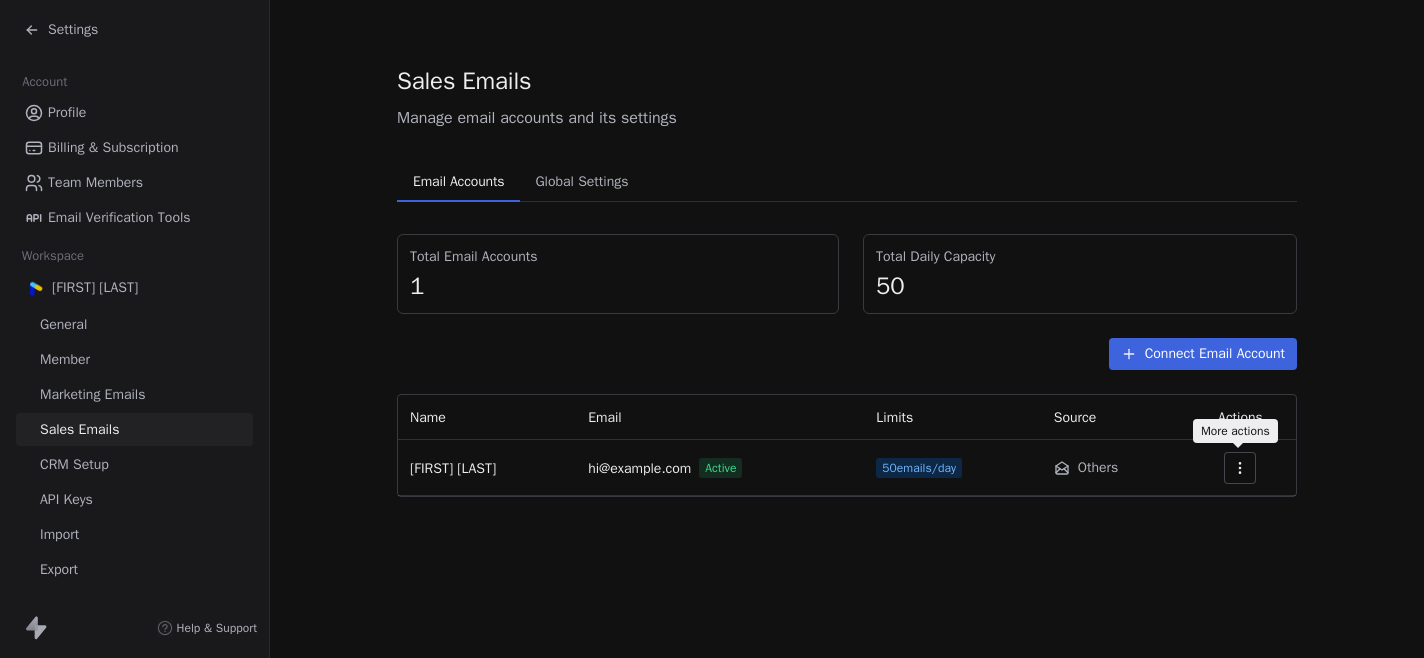 click 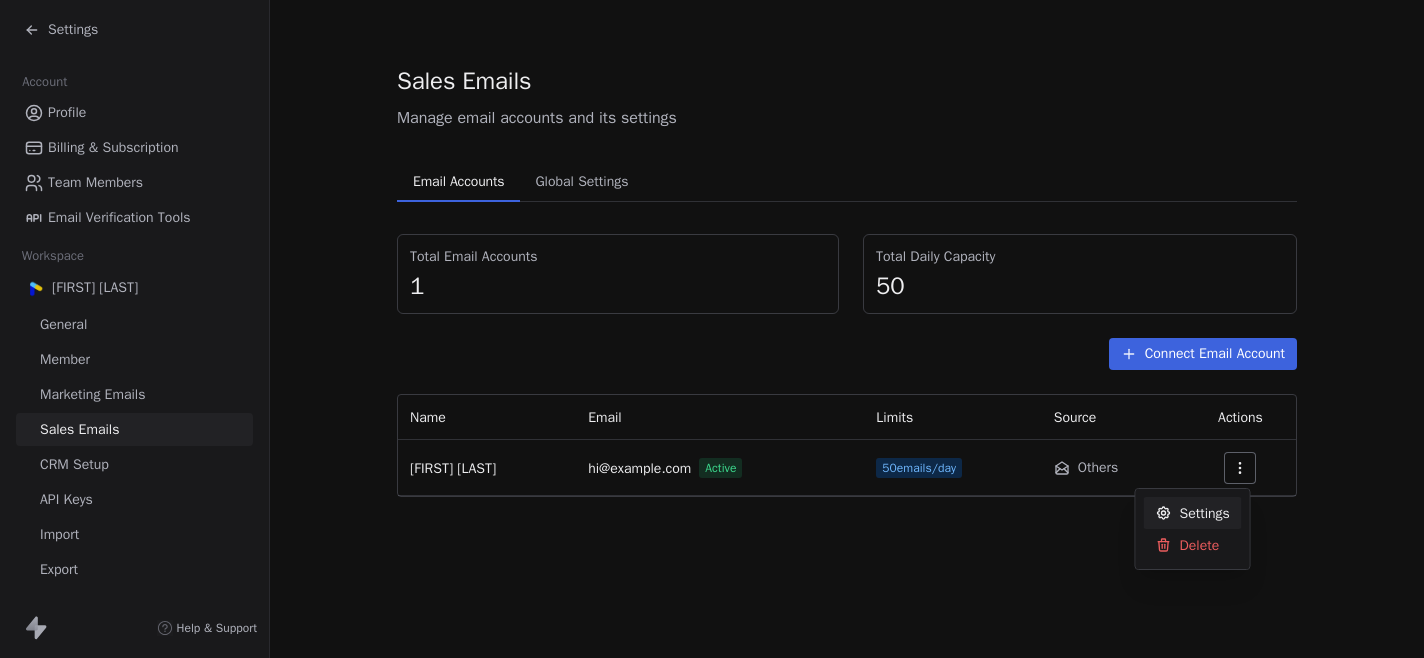 click on "Settings" at bounding box center (1205, 513) 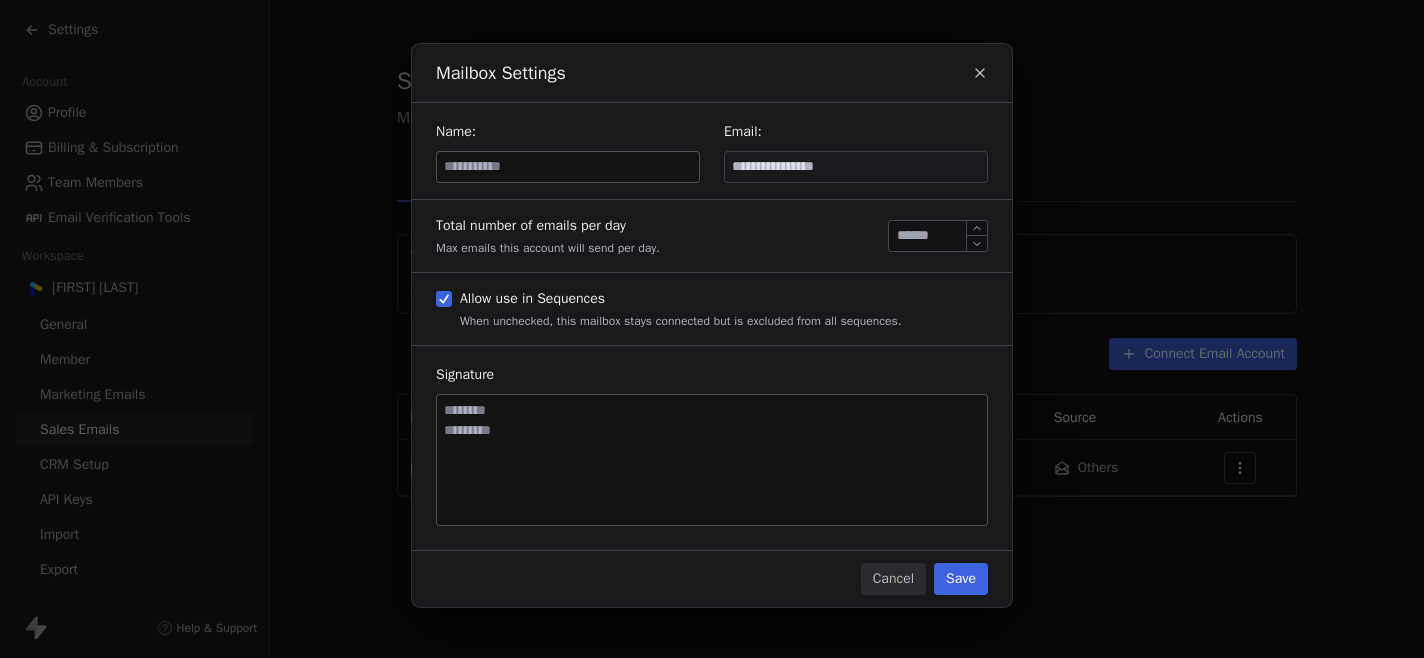 type 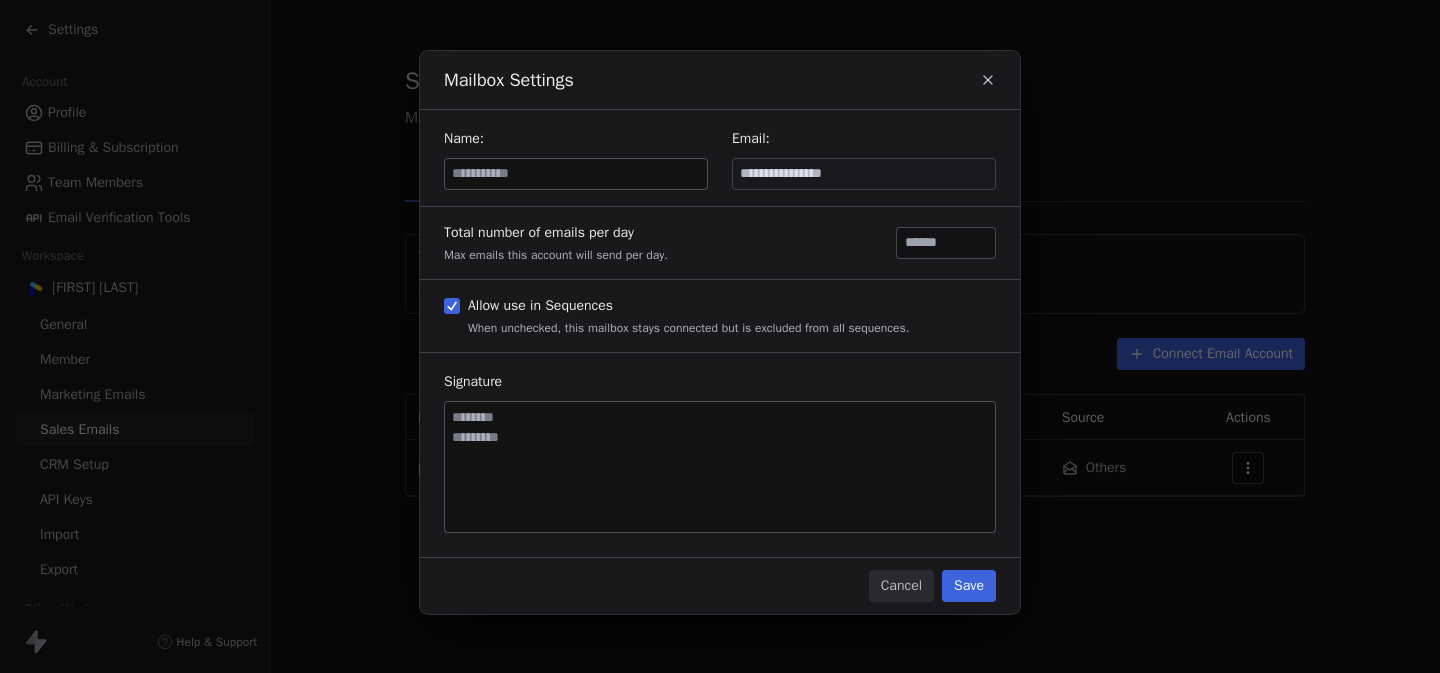 click on "**********" at bounding box center [720, 336] 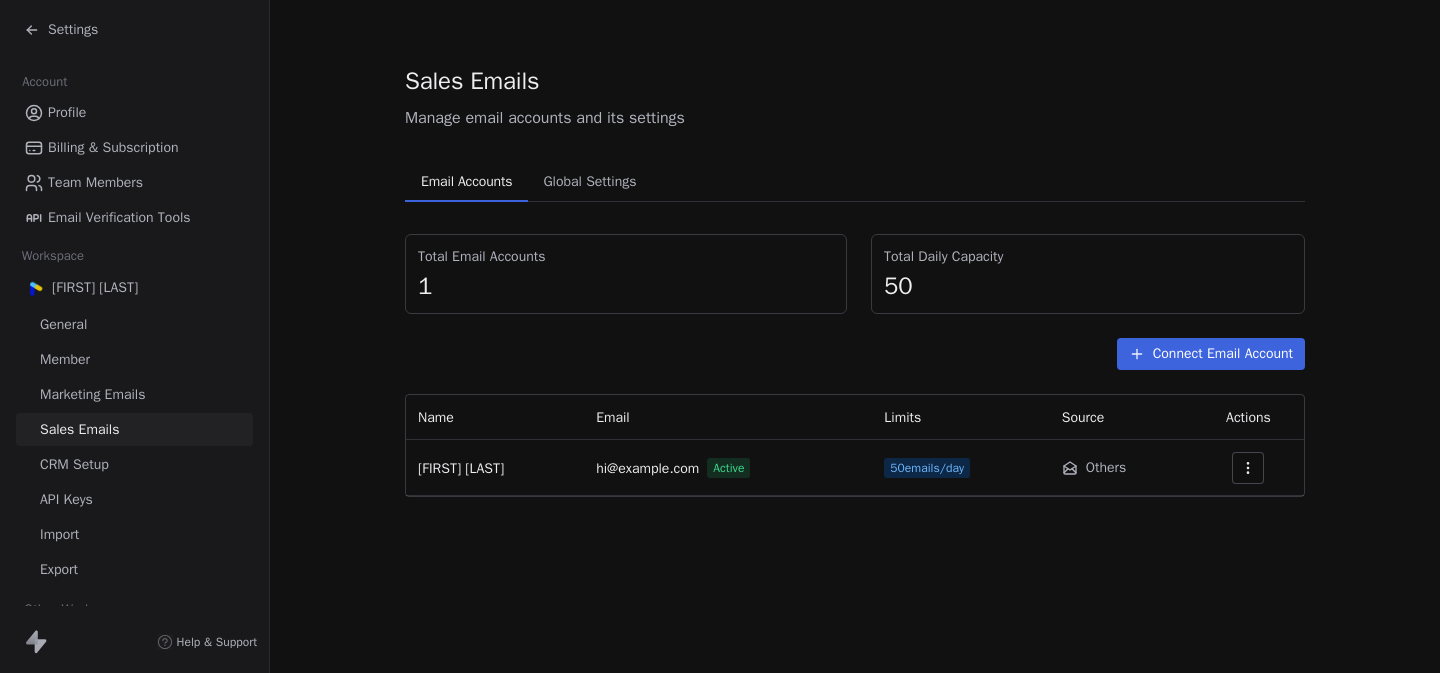 click on "Settings" at bounding box center [73, 30] 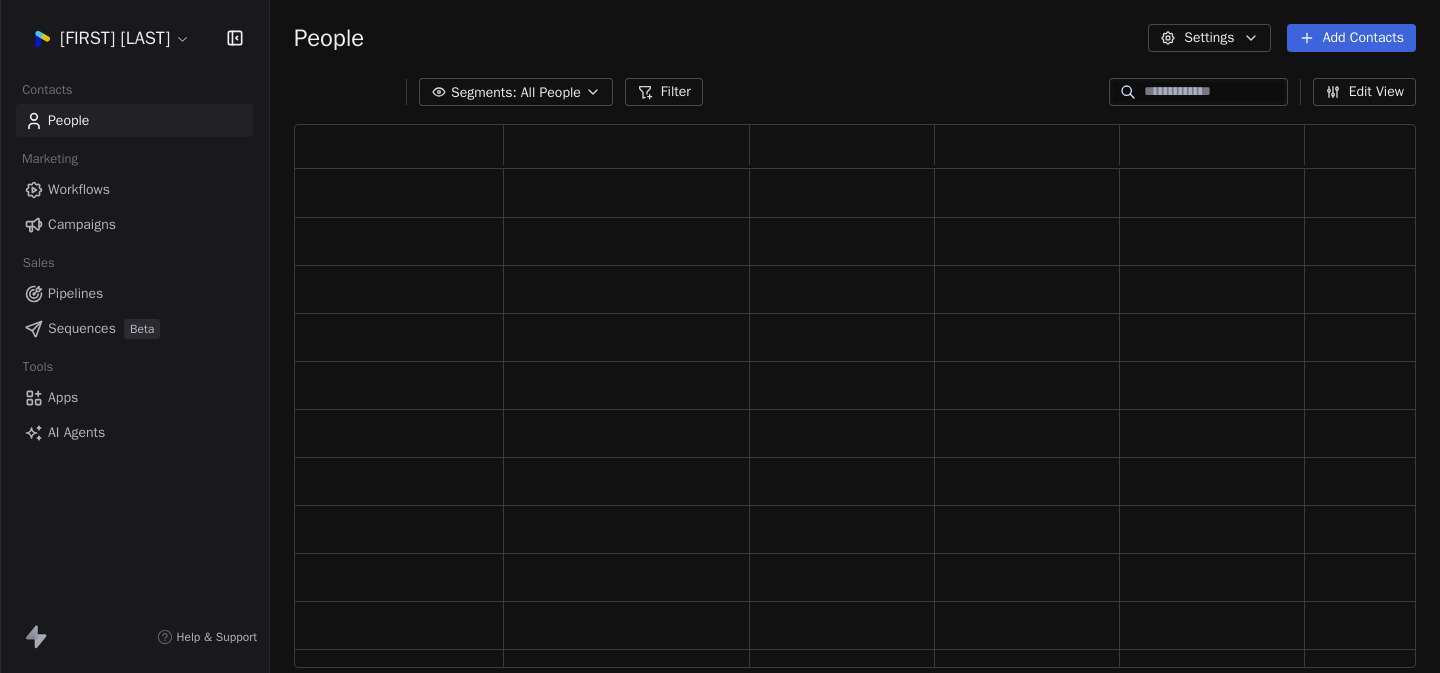 scroll, scrollTop: 1, scrollLeft: 1, axis: both 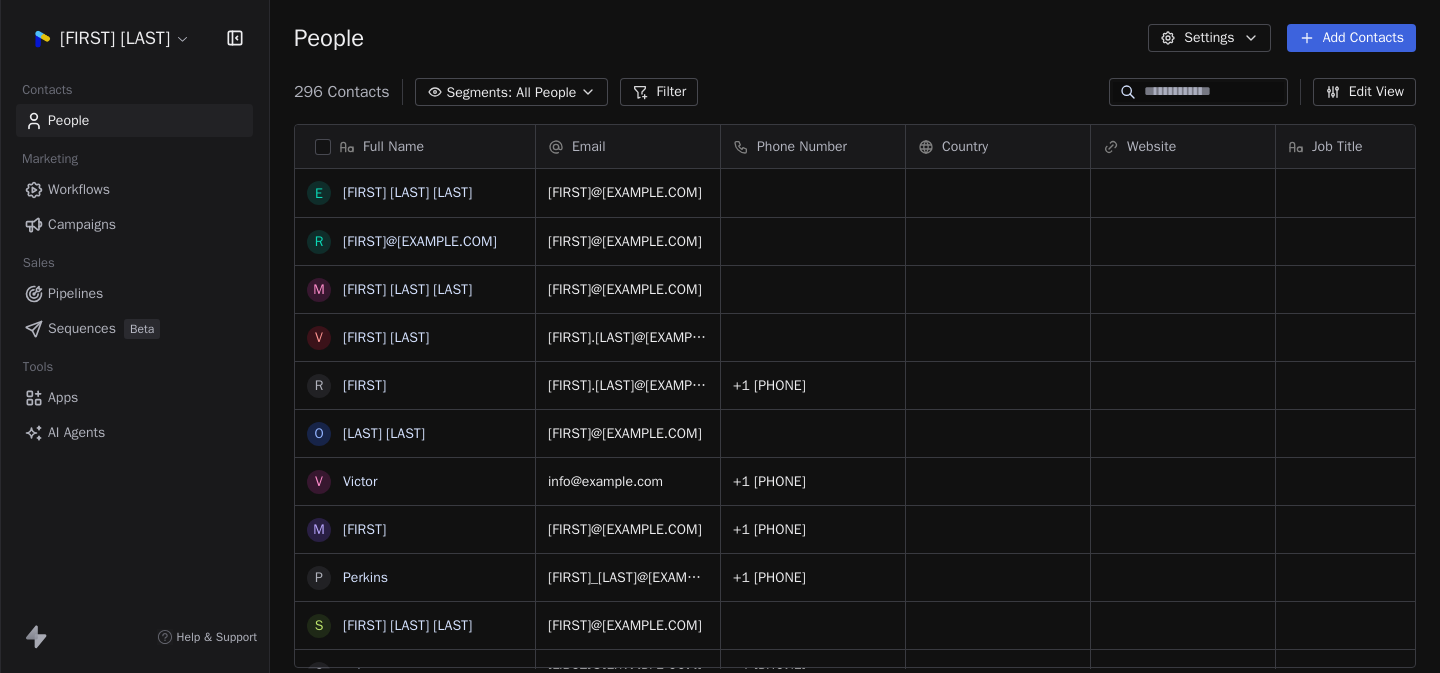 click on "Apps" at bounding box center (63, 397) 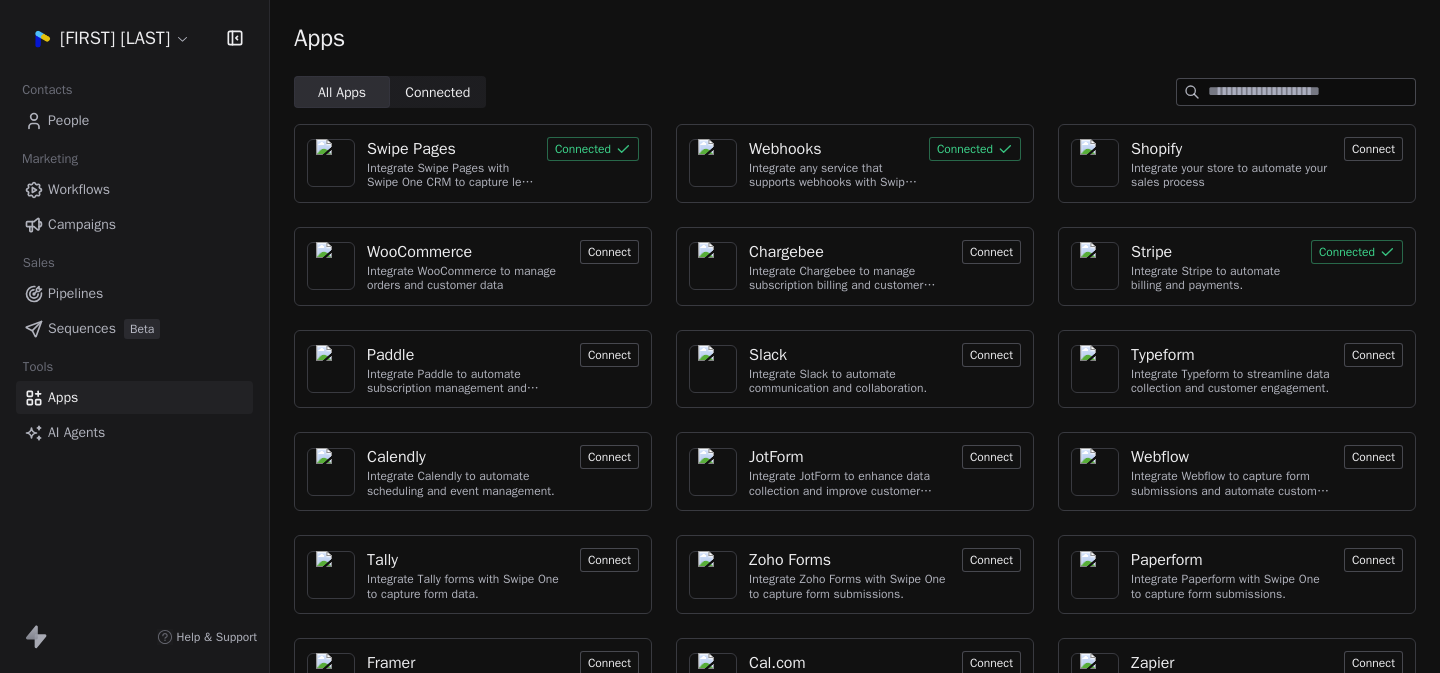 click on "Apps" at bounding box center (855, 38) 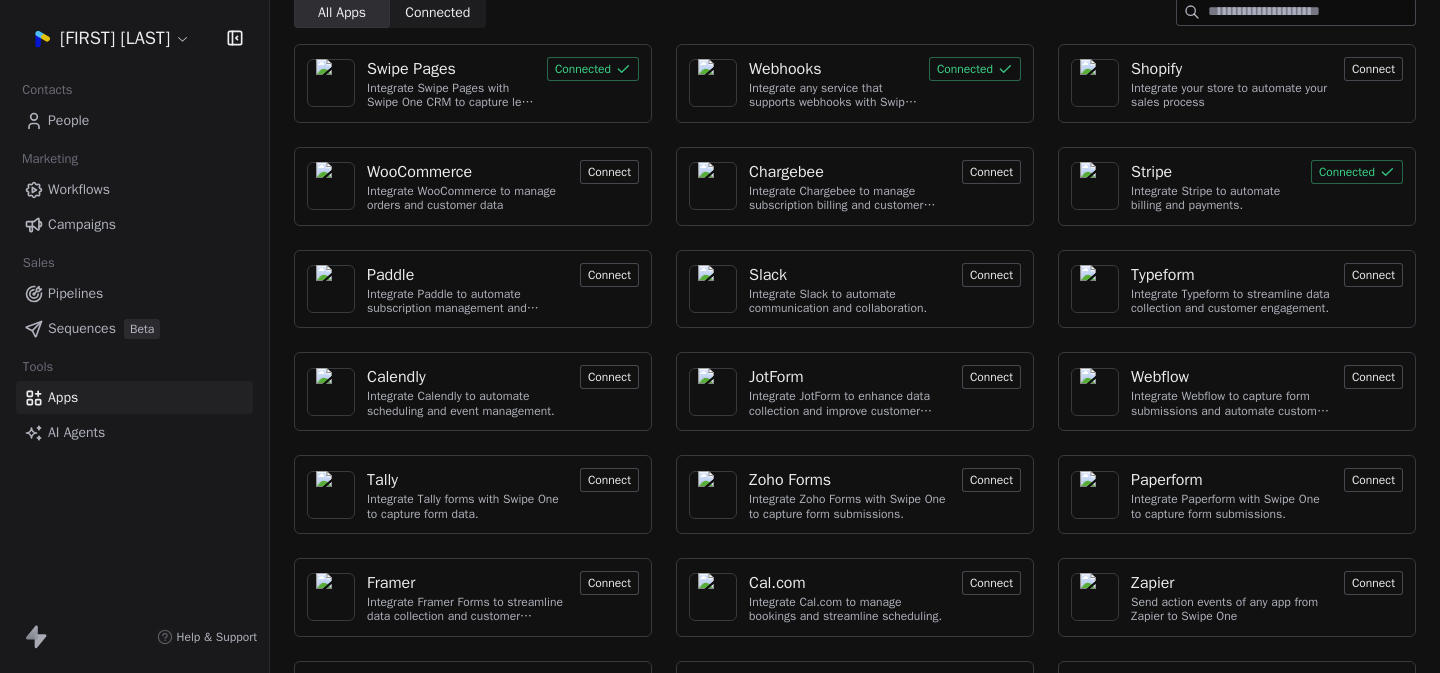 scroll, scrollTop: 120, scrollLeft: 0, axis: vertical 